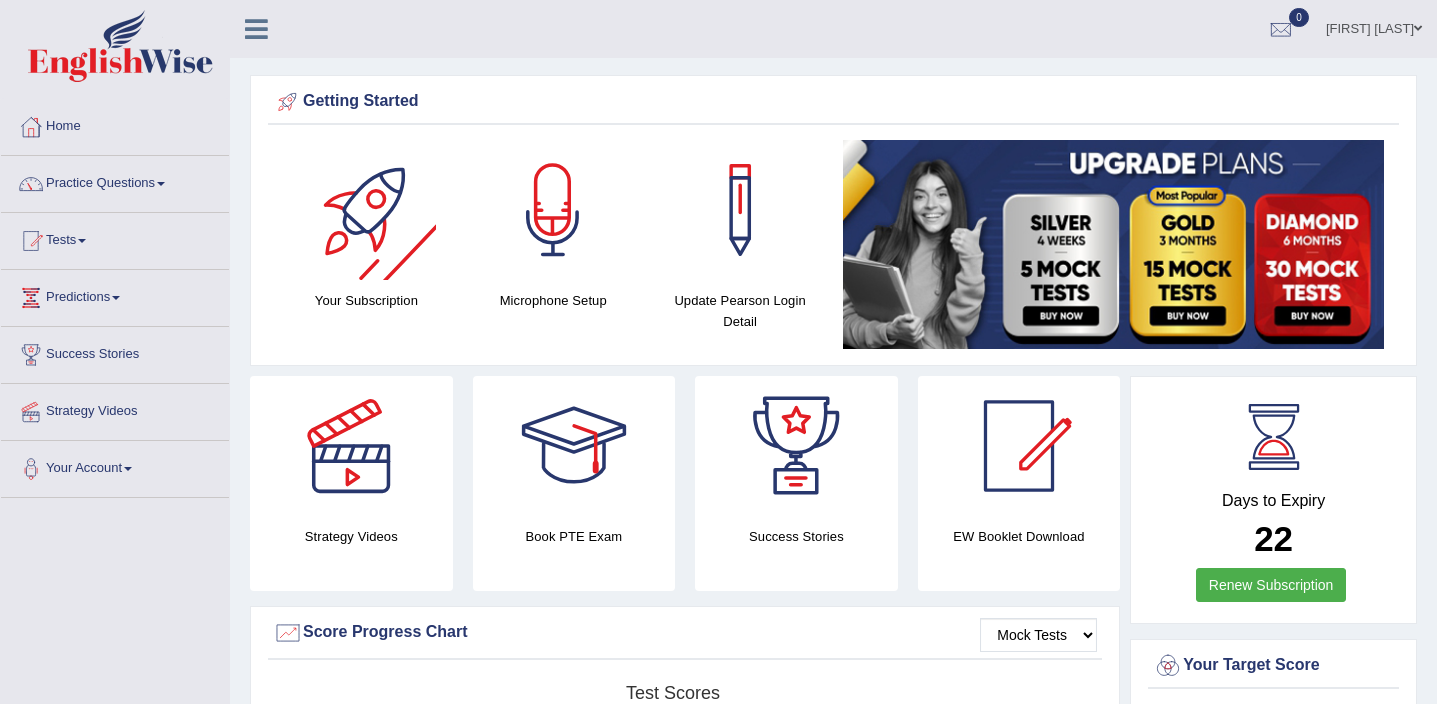scroll, scrollTop: 0, scrollLeft: 0, axis: both 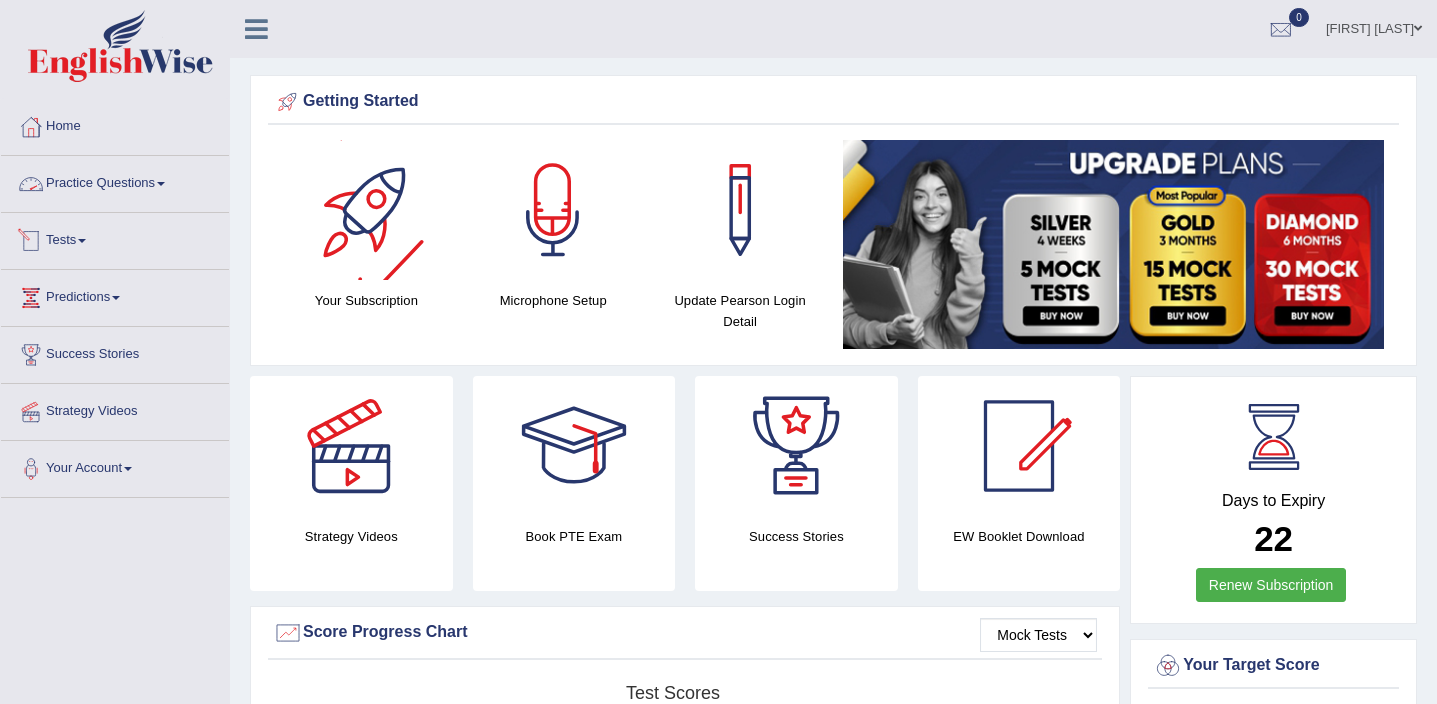 click on "Practice Questions" at bounding box center [115, 181] 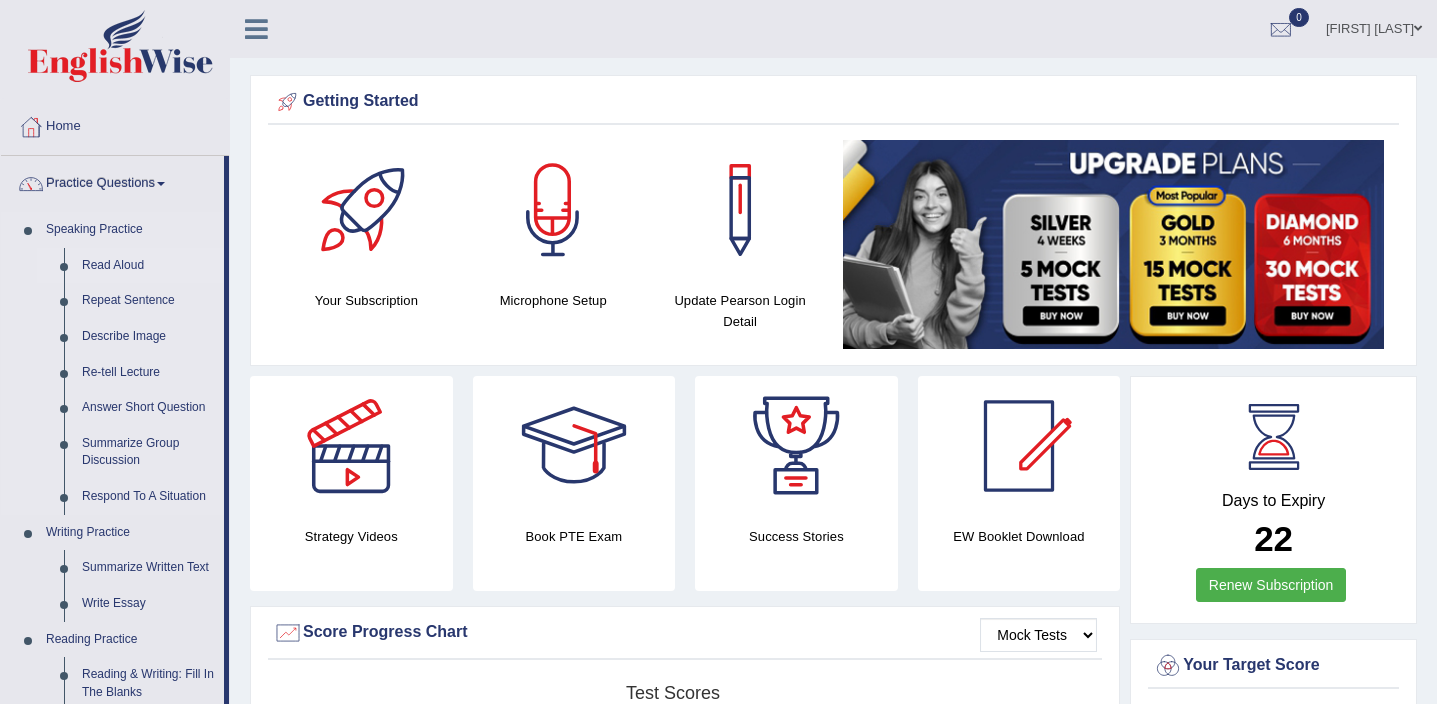 click on "Read Aloud" at bounding box center [148, 266] 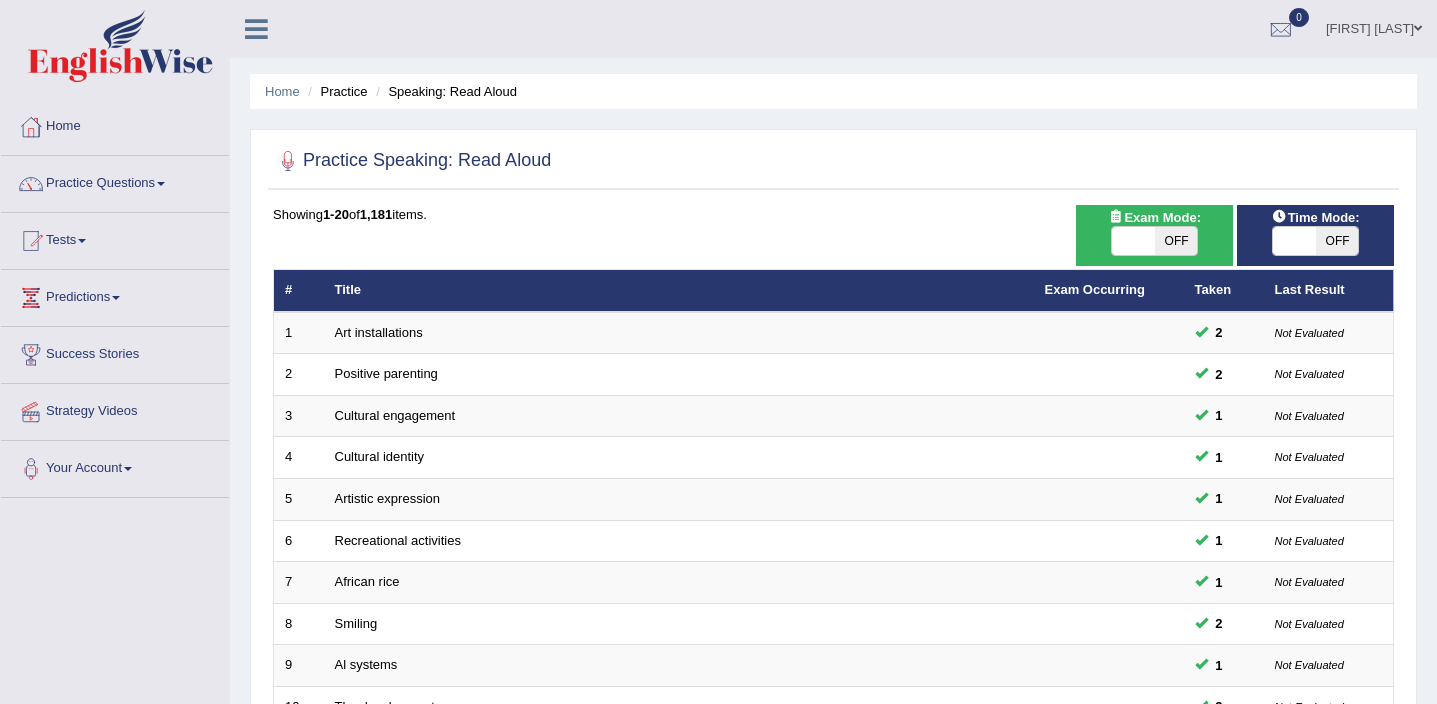 scroll, scrollTop: 0, scrollLeft: 0, axis: both 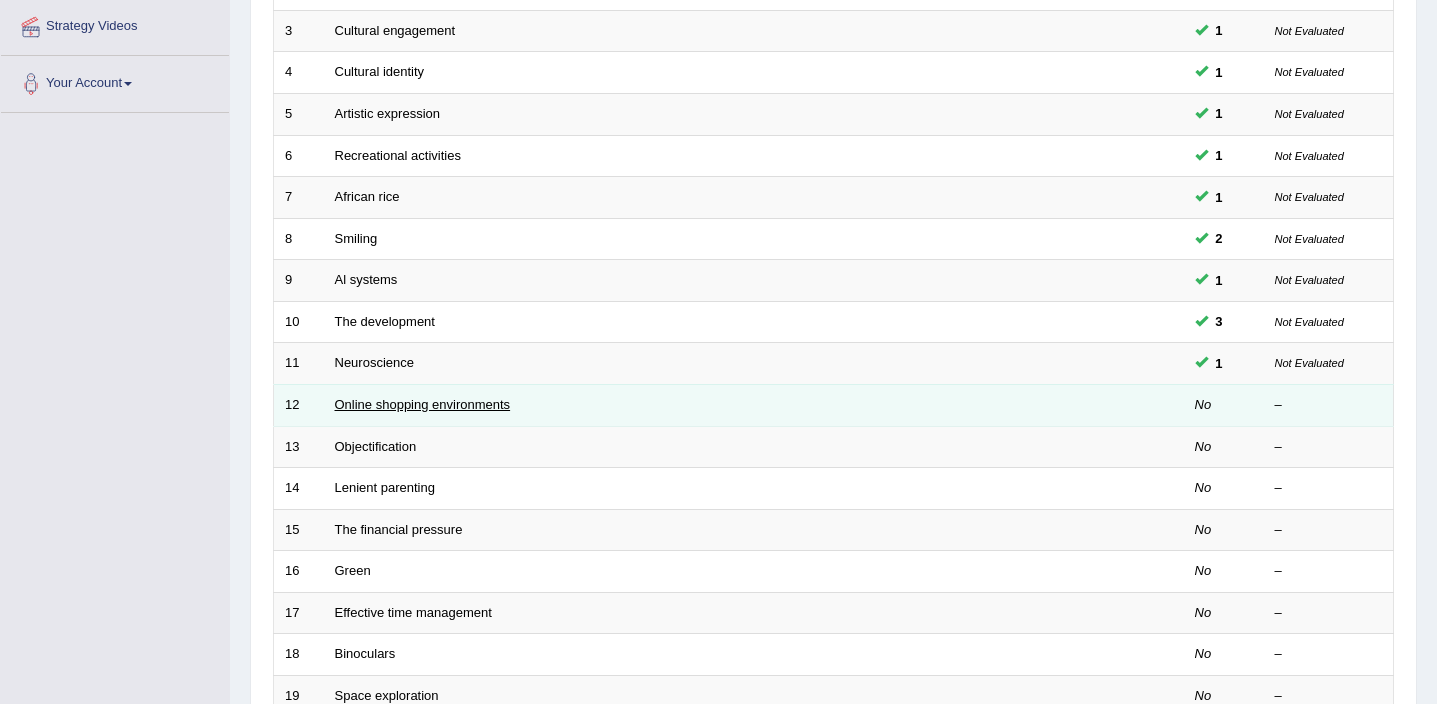click on "Online shopping environments" at bounding box center (423, 404) 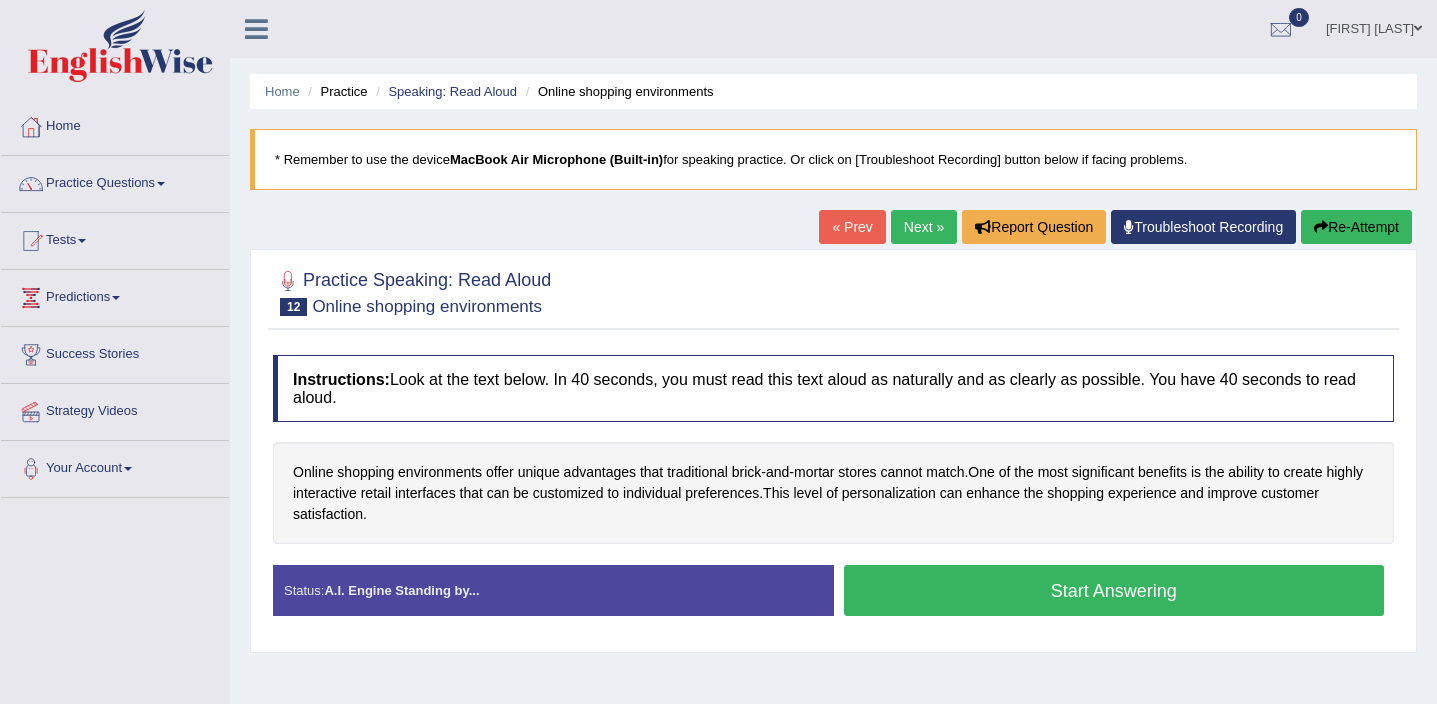 scroll, scrollTop: 0, scrollLeft: 0, axis: both 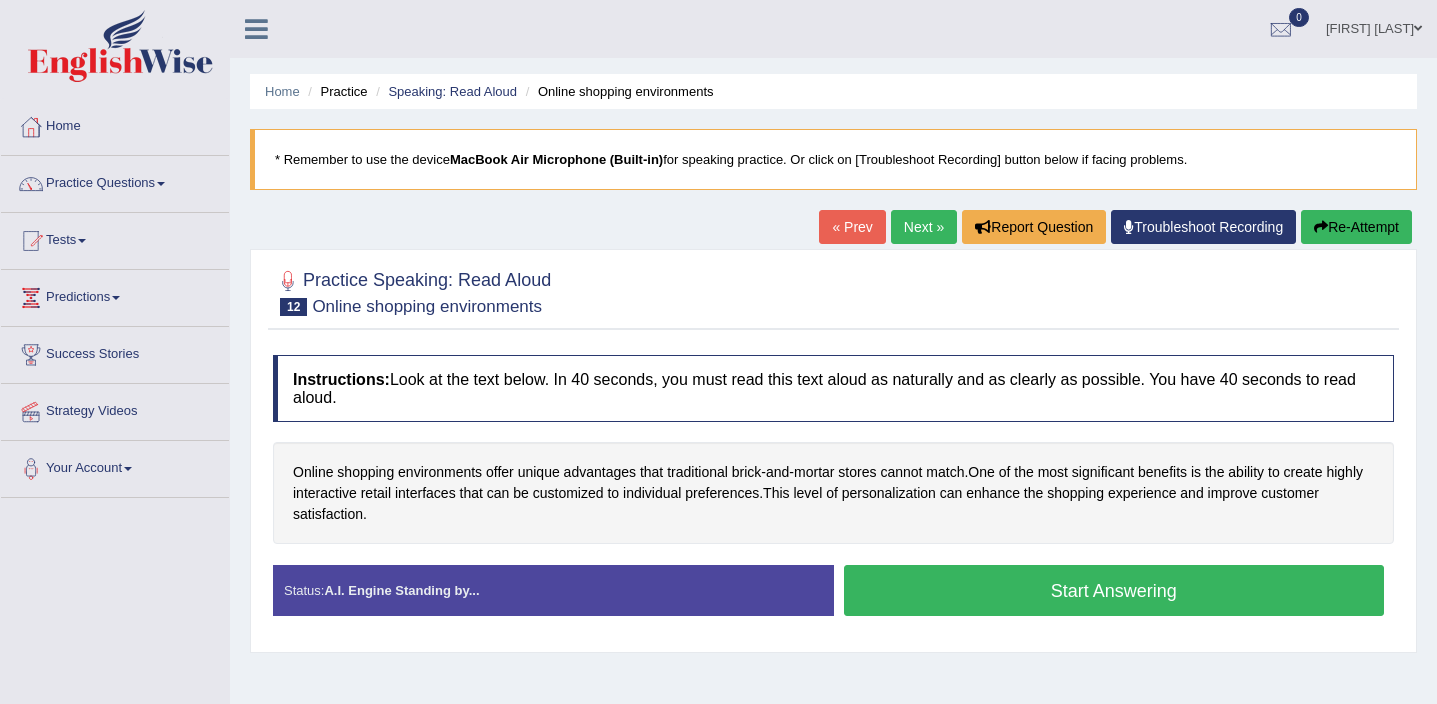 click on "Start Answering" at bounding box center (1114, 590) 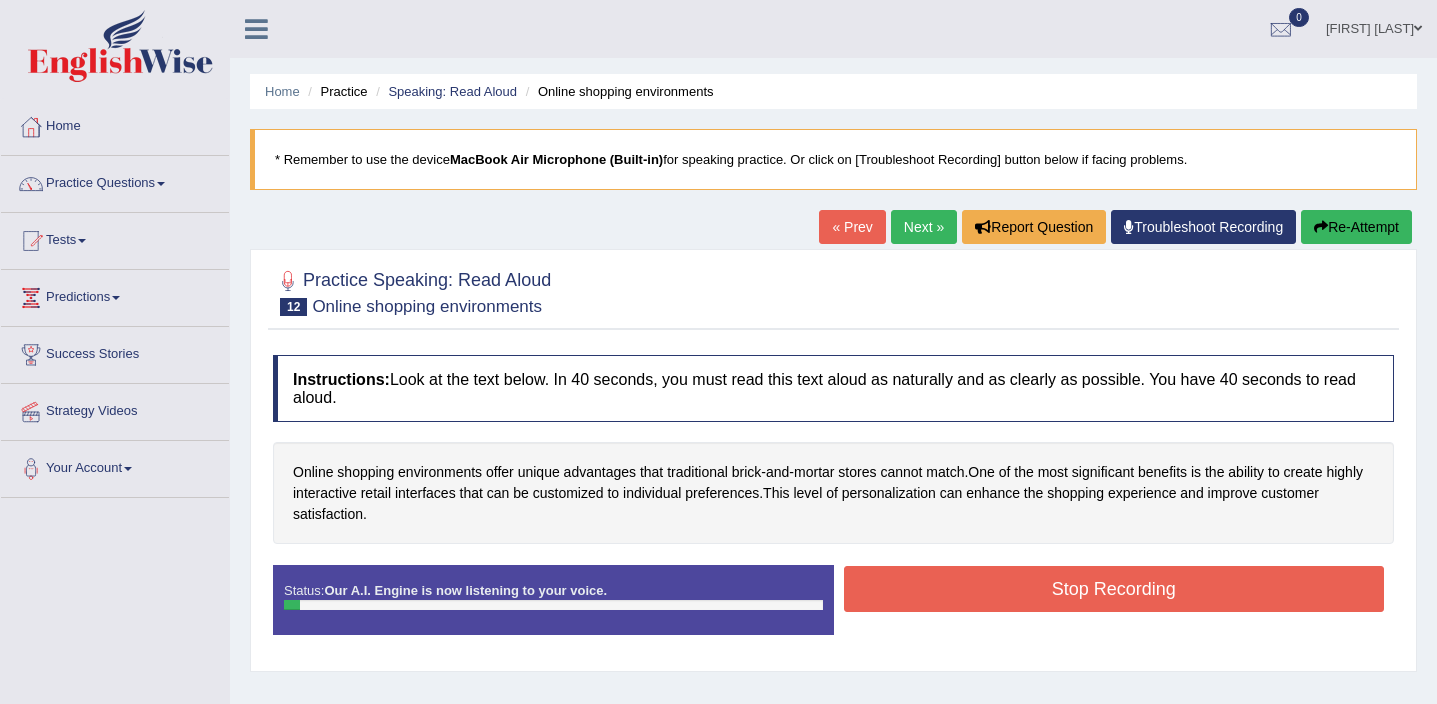 click on "Stop Recording" at bounding box center [1114, 589] 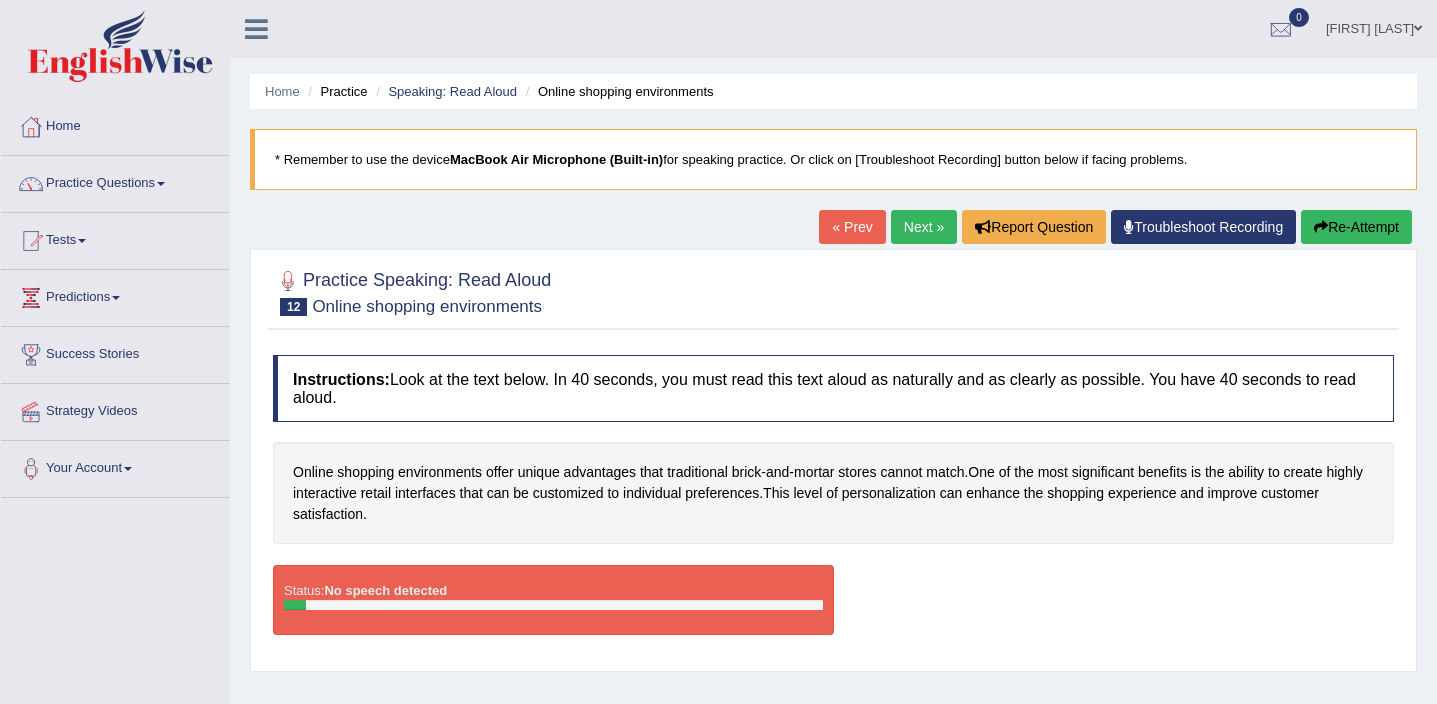 click on "« Prev" at bounding box center [852, 227] 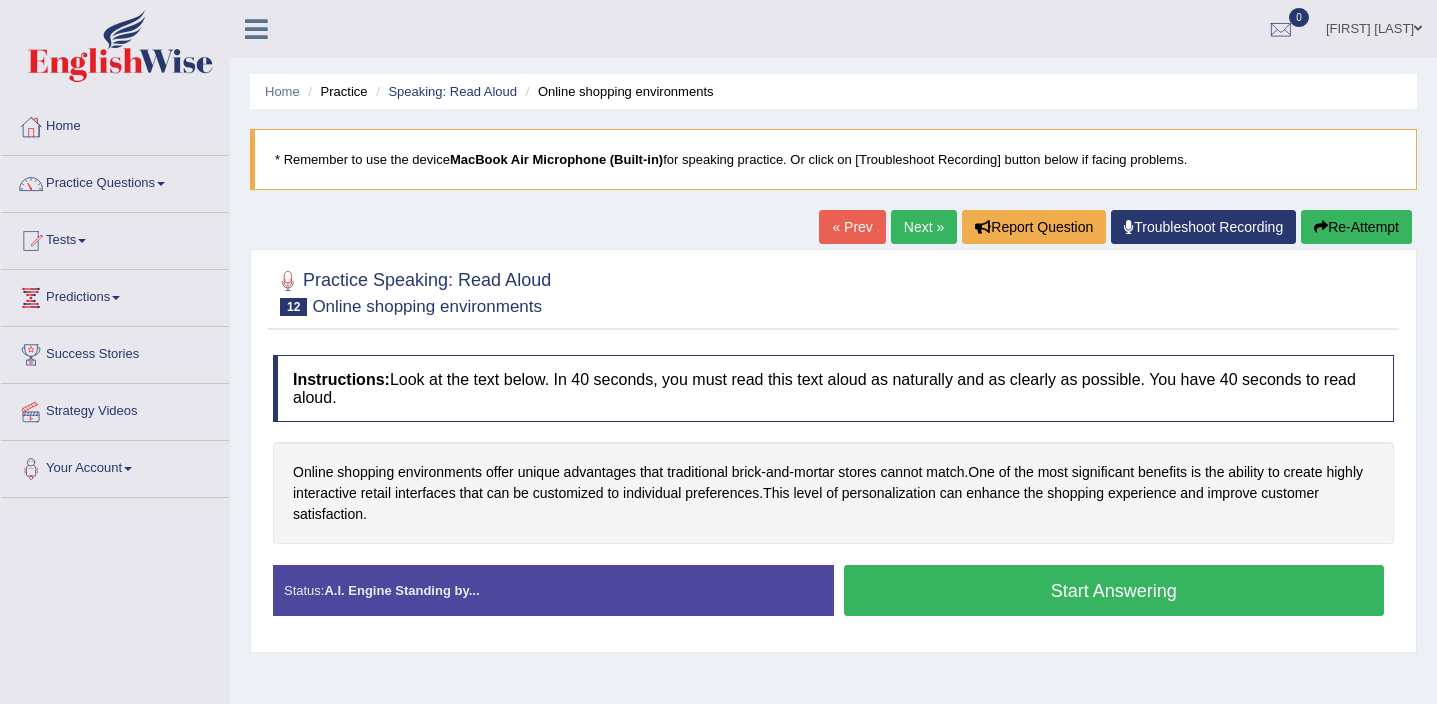 scroll, scrollTop: 0, scrollLeft: 0, axis: both 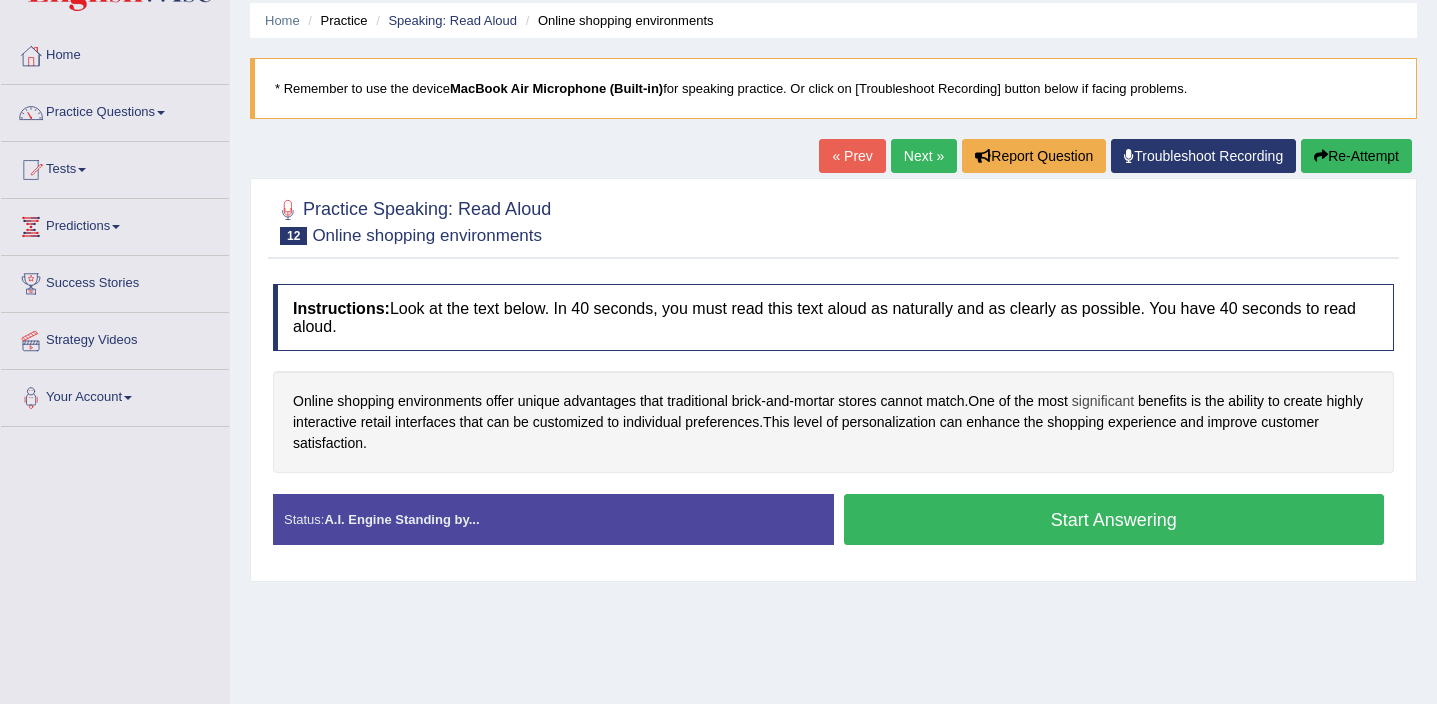 click on "significant" at bounding box center [1103, 401] 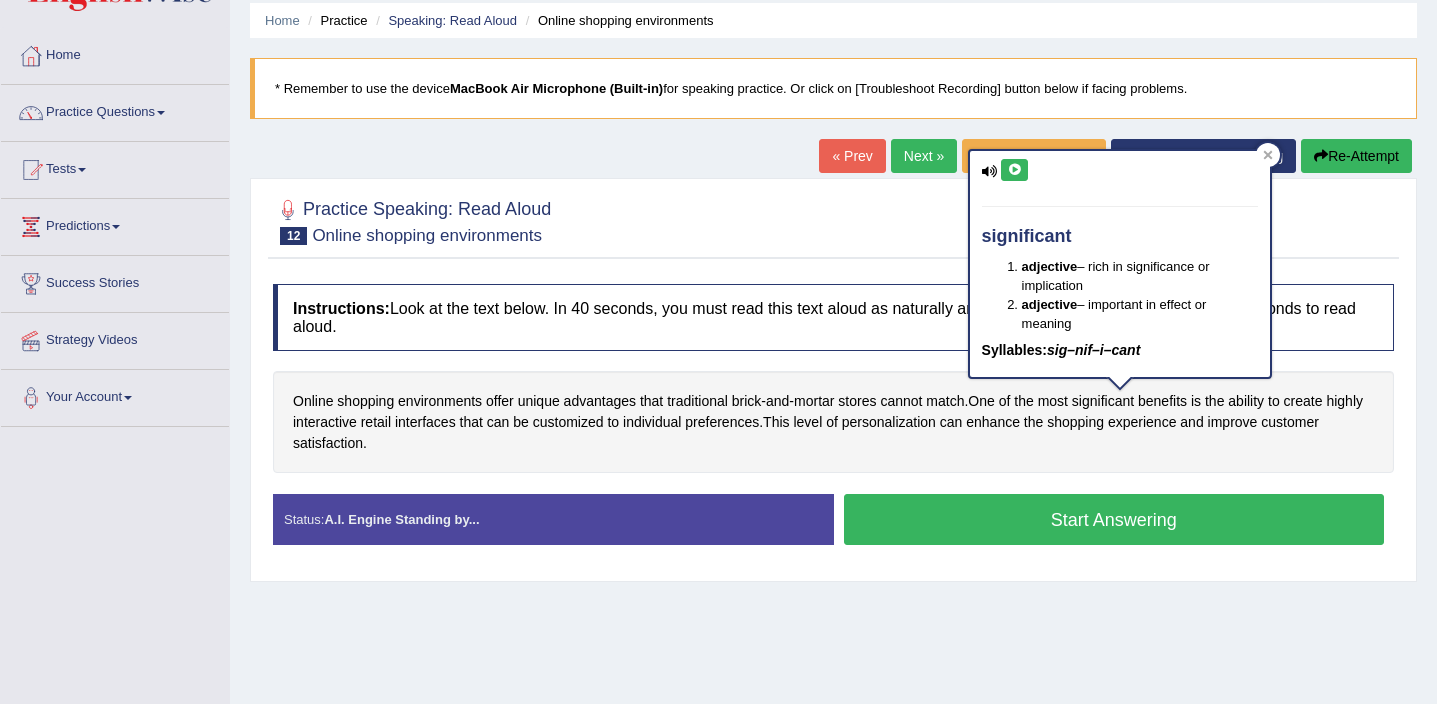 click at bounding box center [990, 171] 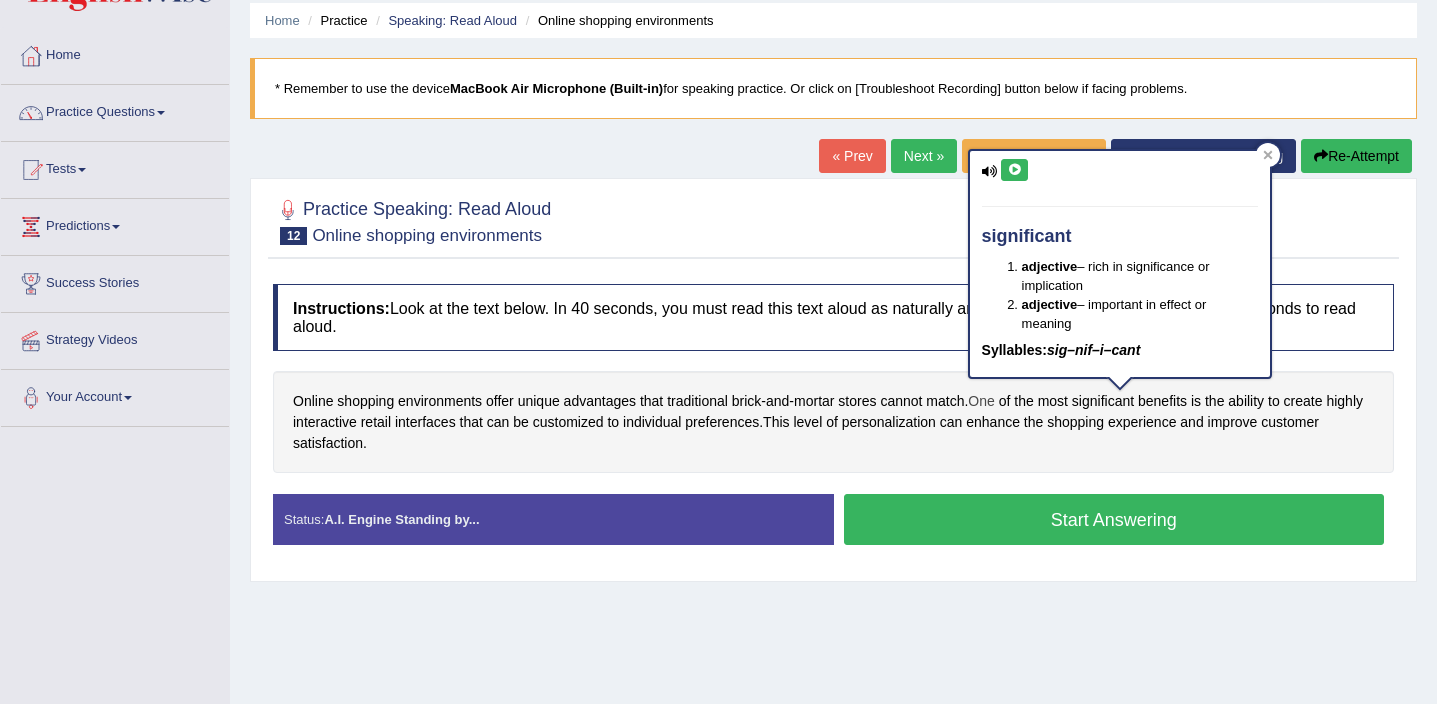 click on "One" at bounding box center [981, 401] 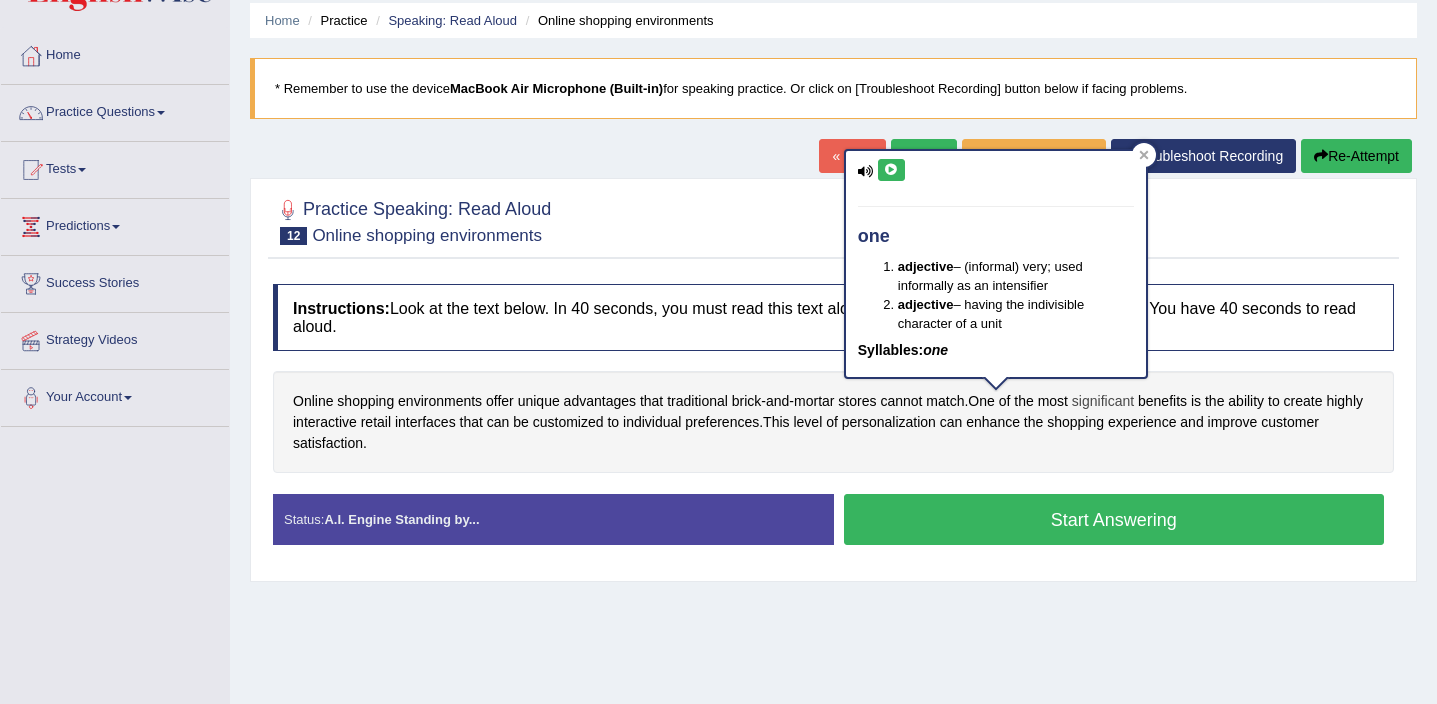 click on "significant" at bounding box center (1103, 401) 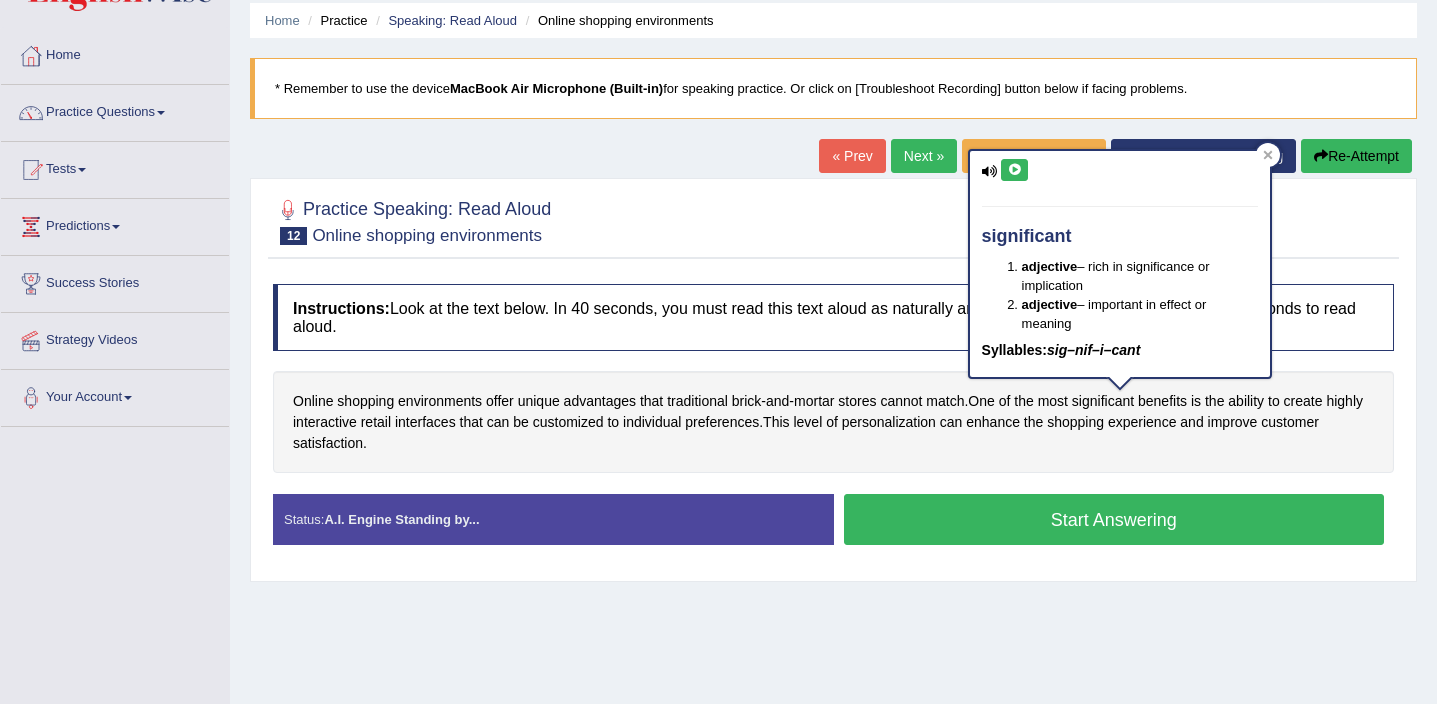click at bounding box center [1014, 170] 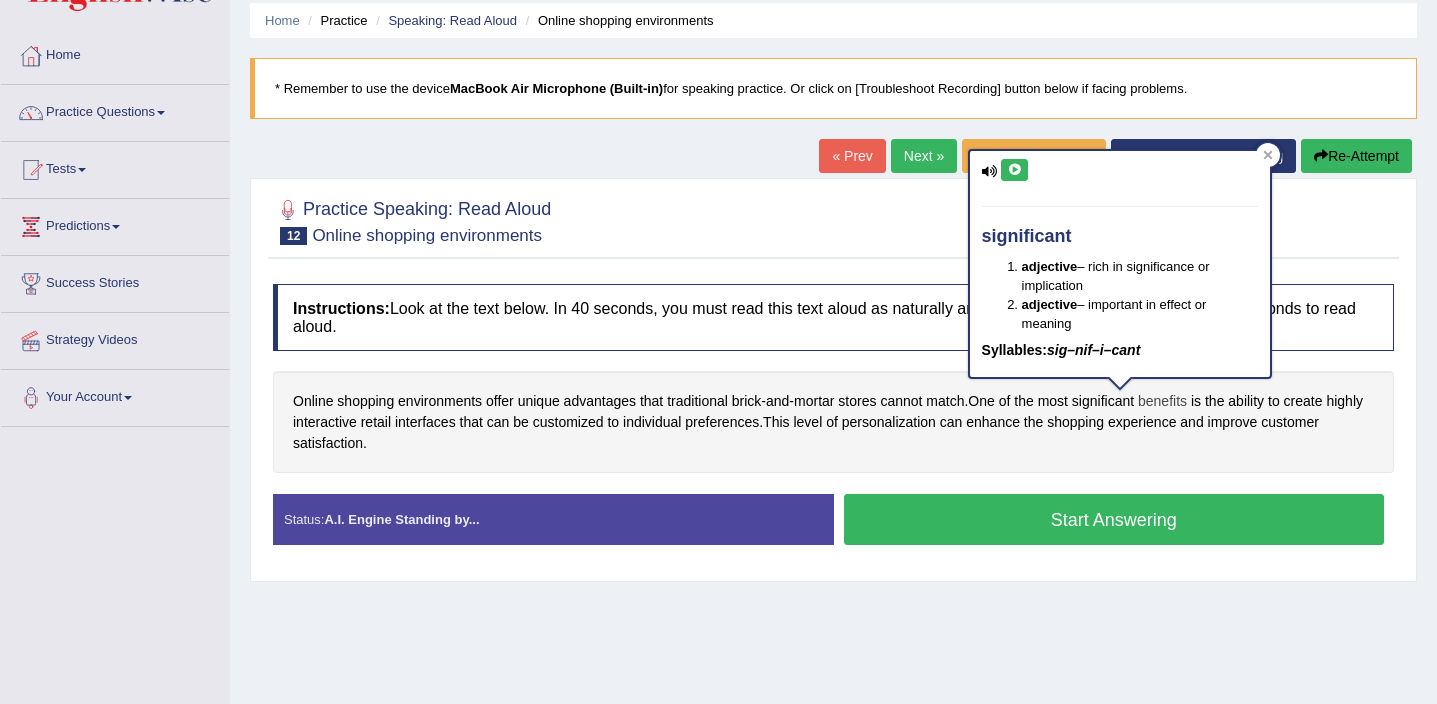 click on "benefits" at bounding box center (1162, 401) 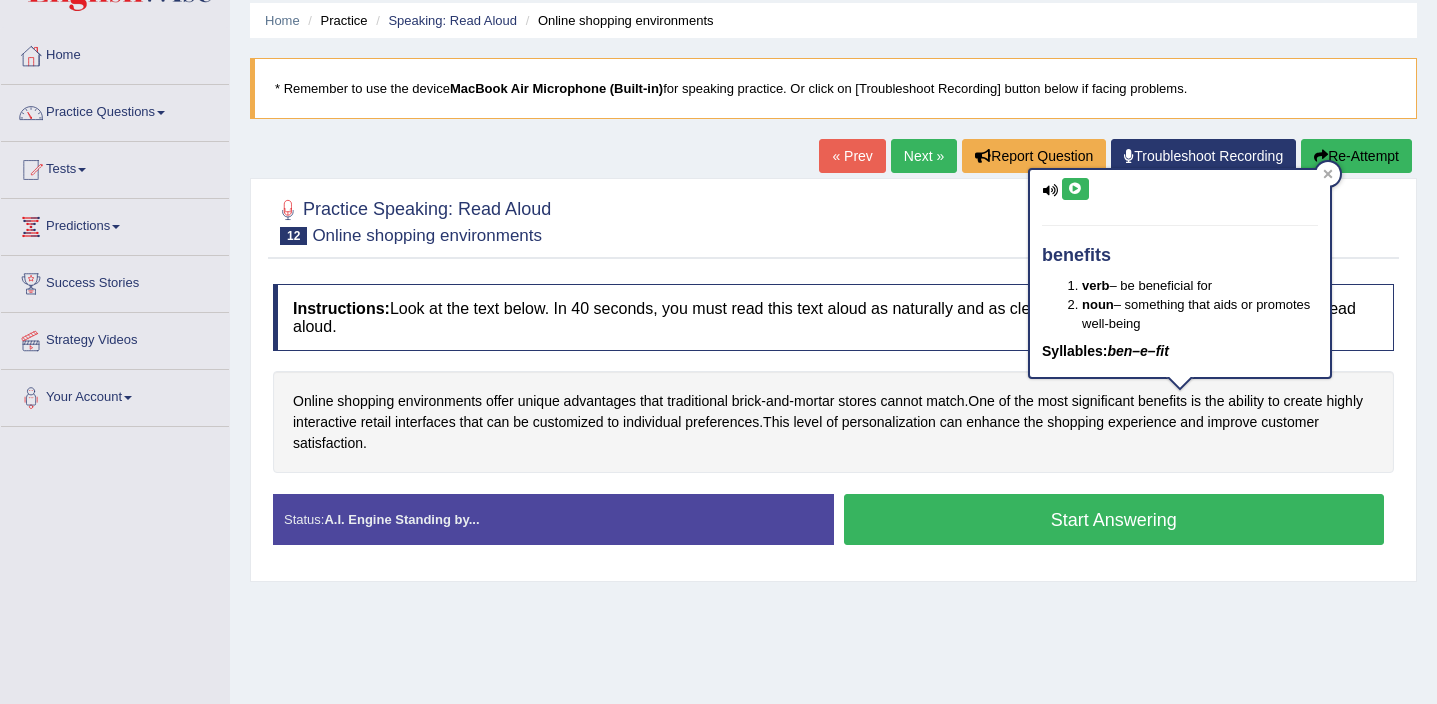click at bounding box center [1075, 189] 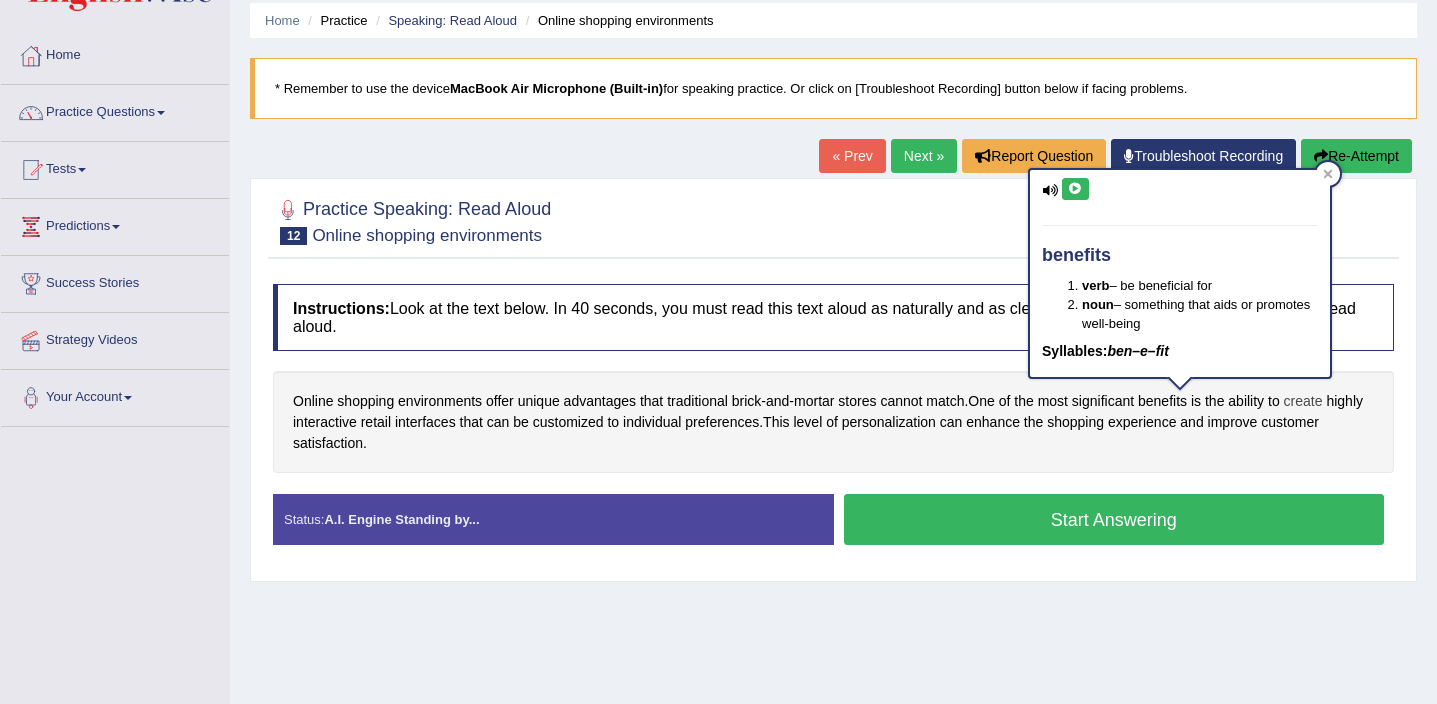 click on "create" at bounding box center (1303, 401) 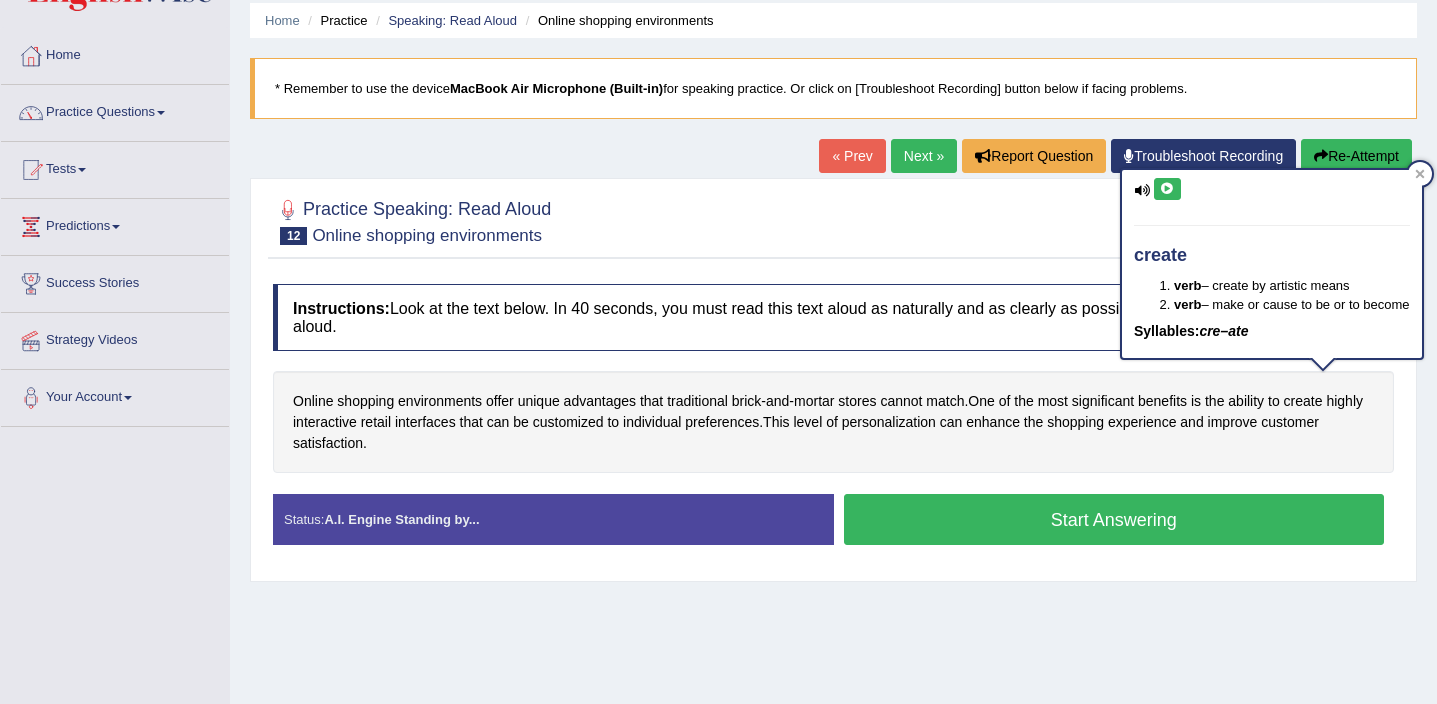 click at bounding box center (1167, 189) 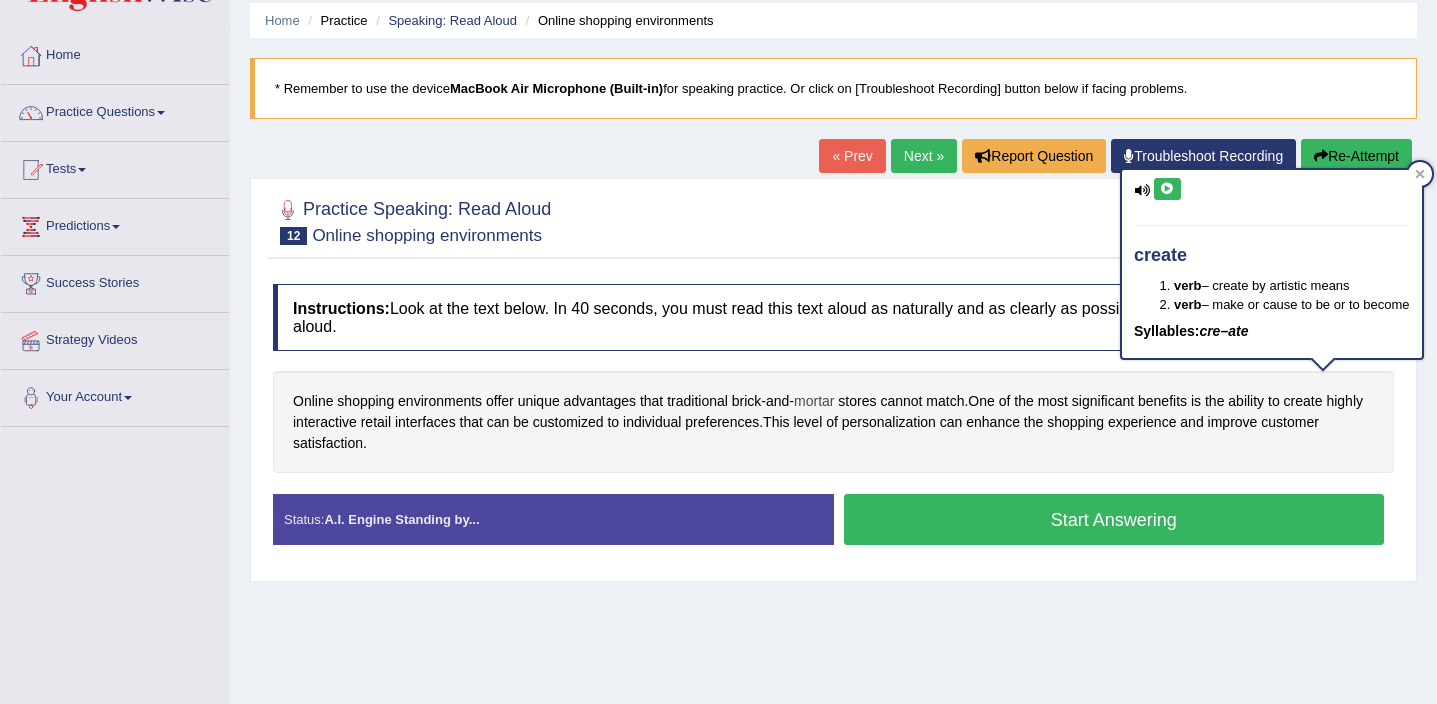 click on "mortar" at bounding box center (814, 401) 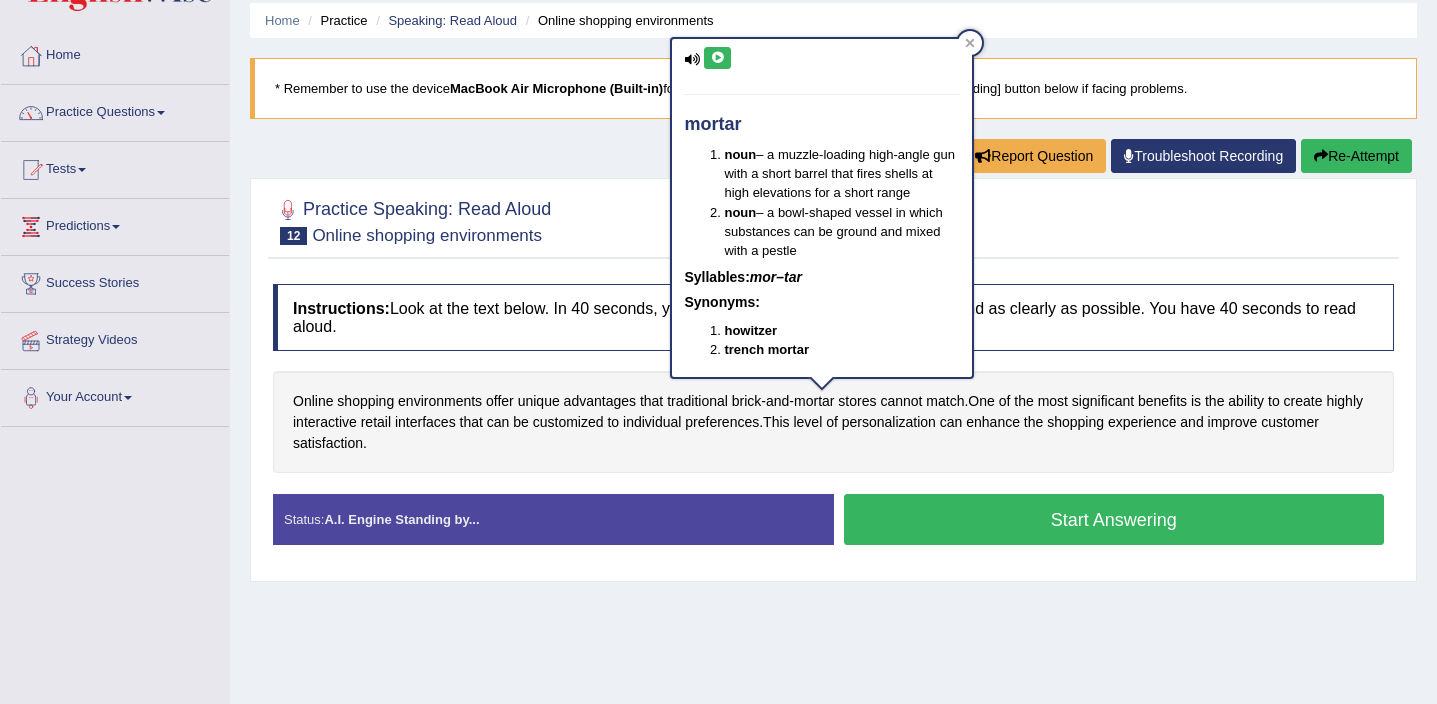 click at bounding box center (717, 58) 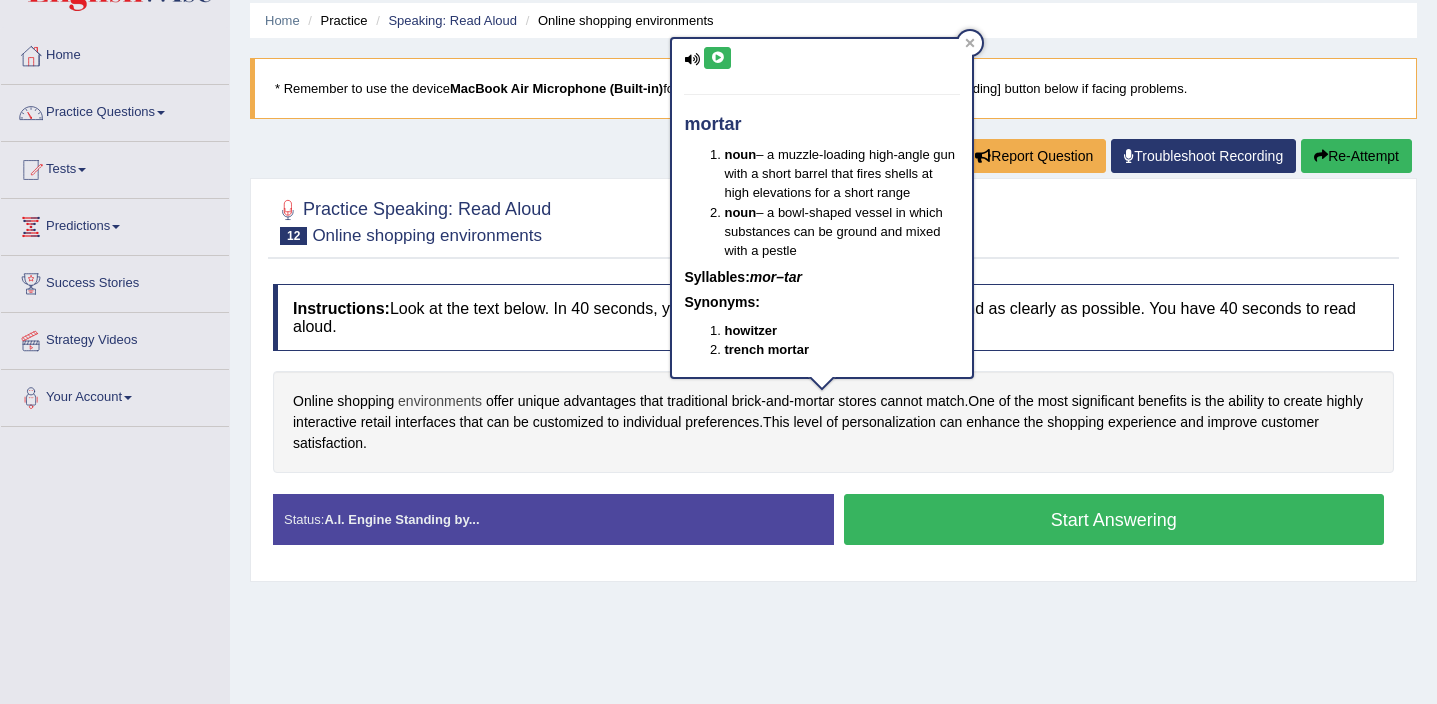 click on "environments" at bounding box center [440, 401] 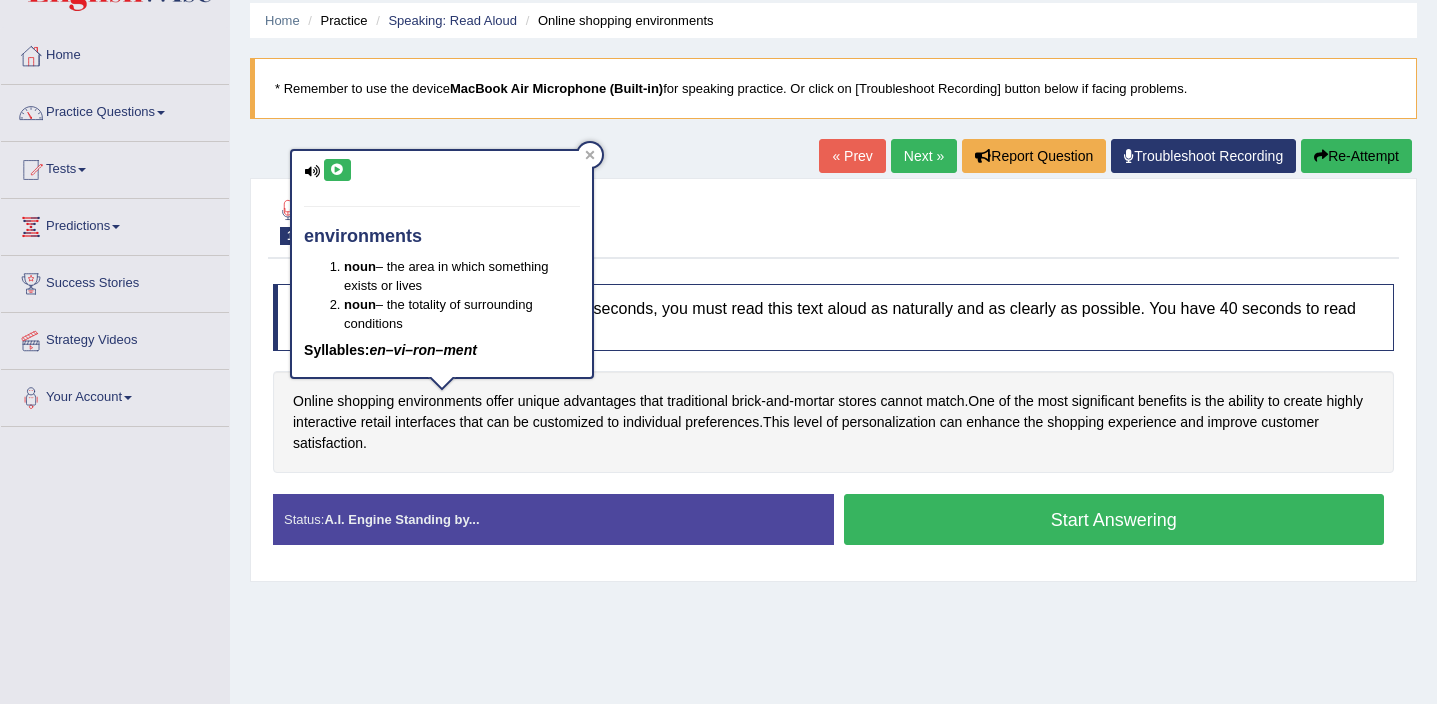 click at bounding box center (337, 170) 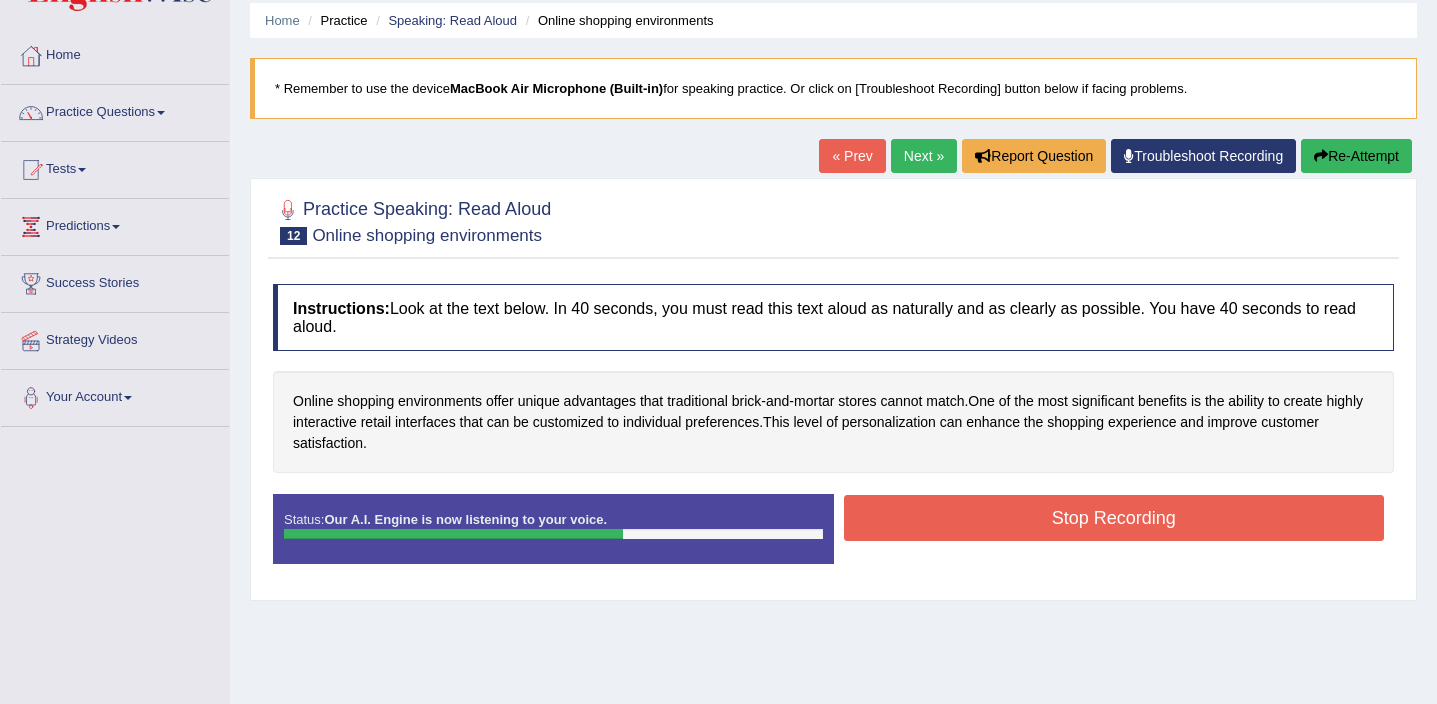 click on "Stop Recording" at bounding box center (1114, 518) 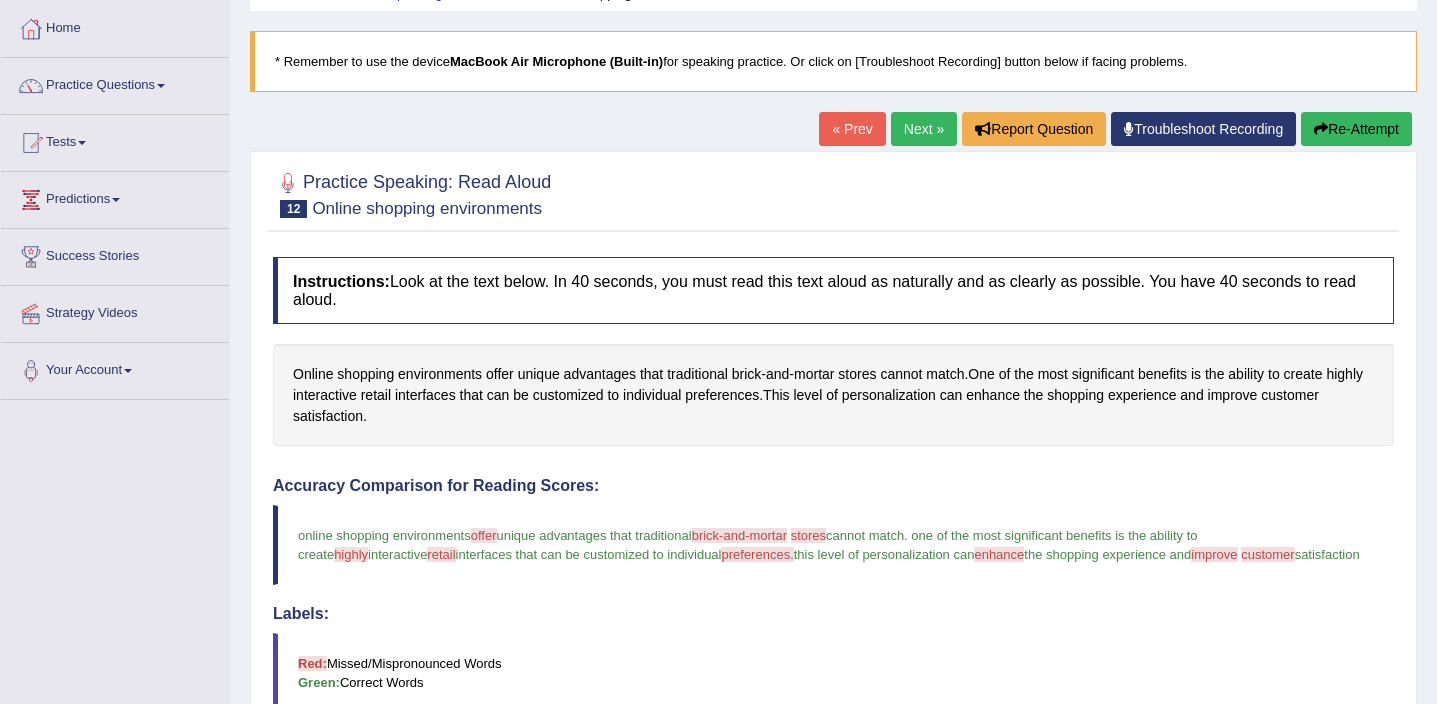 scroll, scrollTop: 69, scrollLeft: 0, axis: vertical 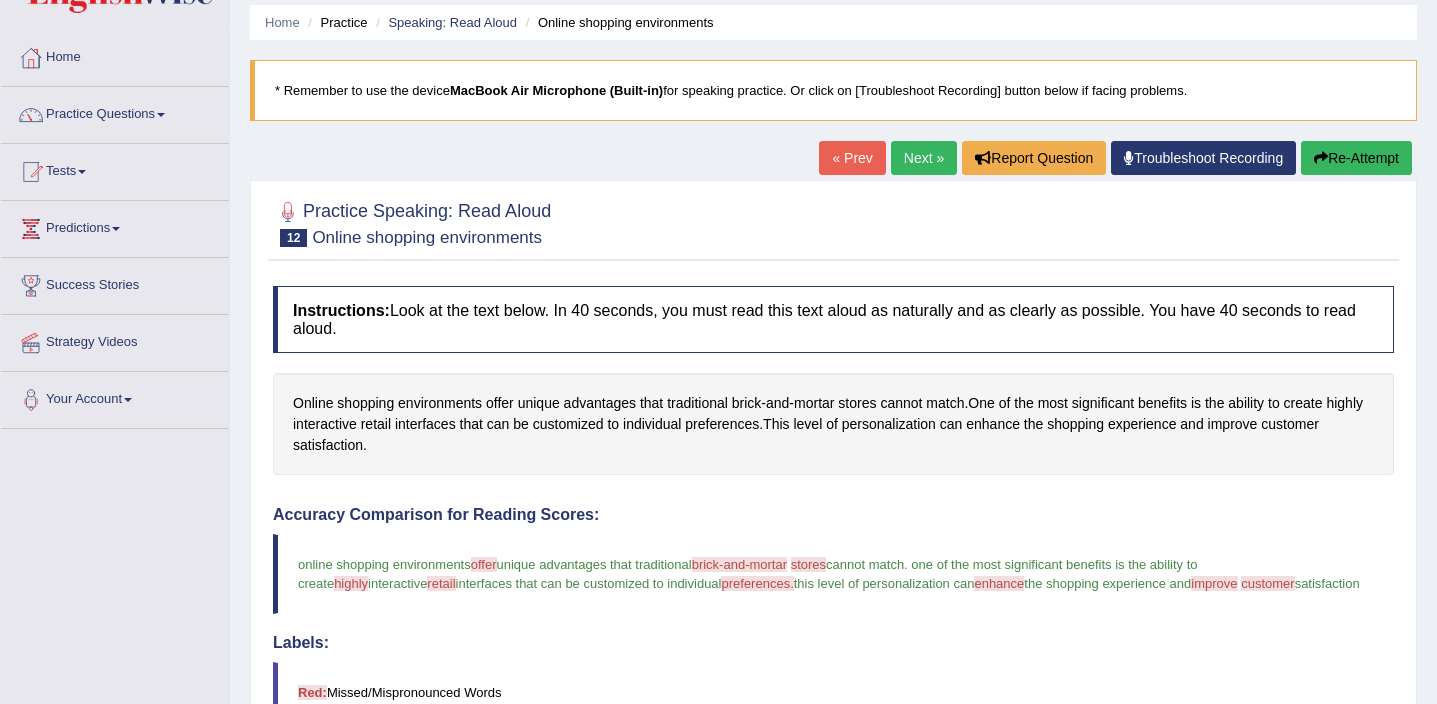 click on "Re-Attempt" at bounding box center [1356, 158] 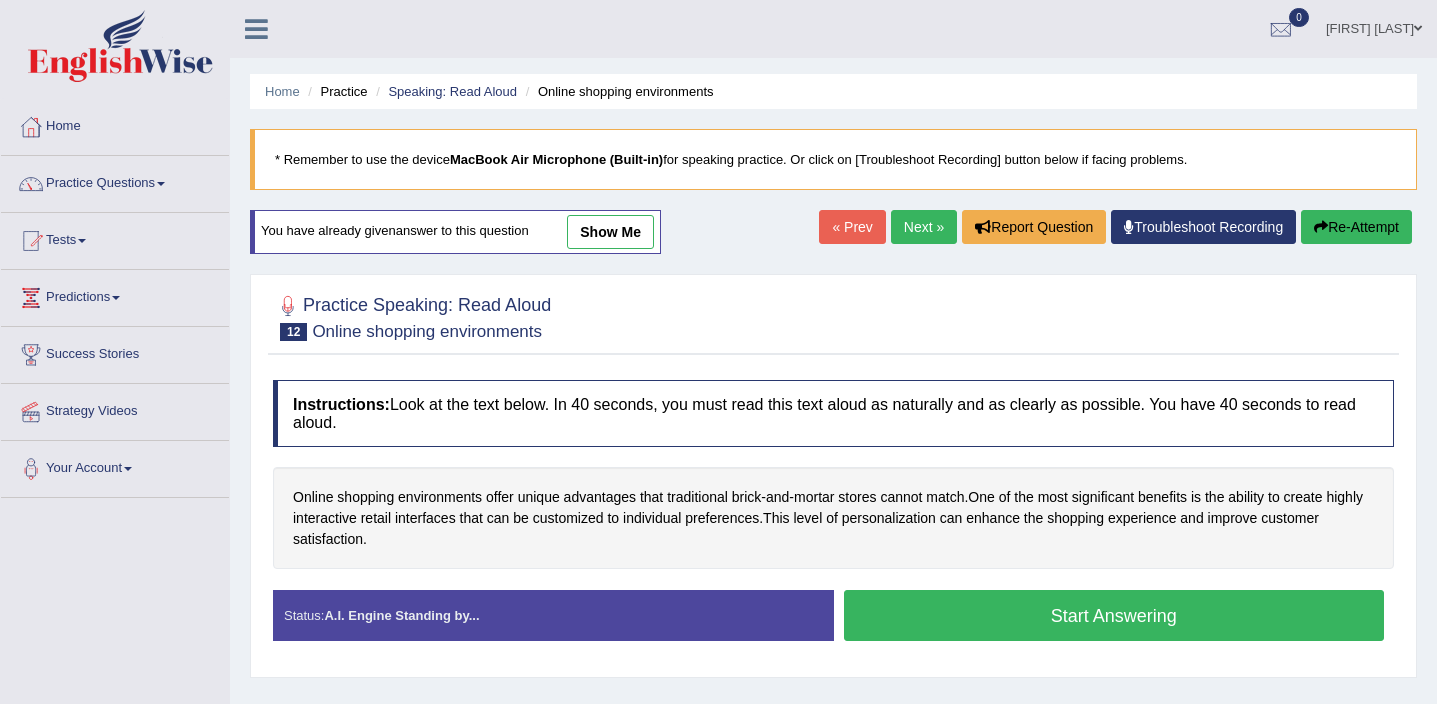 scroll, scrollTop: 69, scrollLeft: 0, axis: vertical 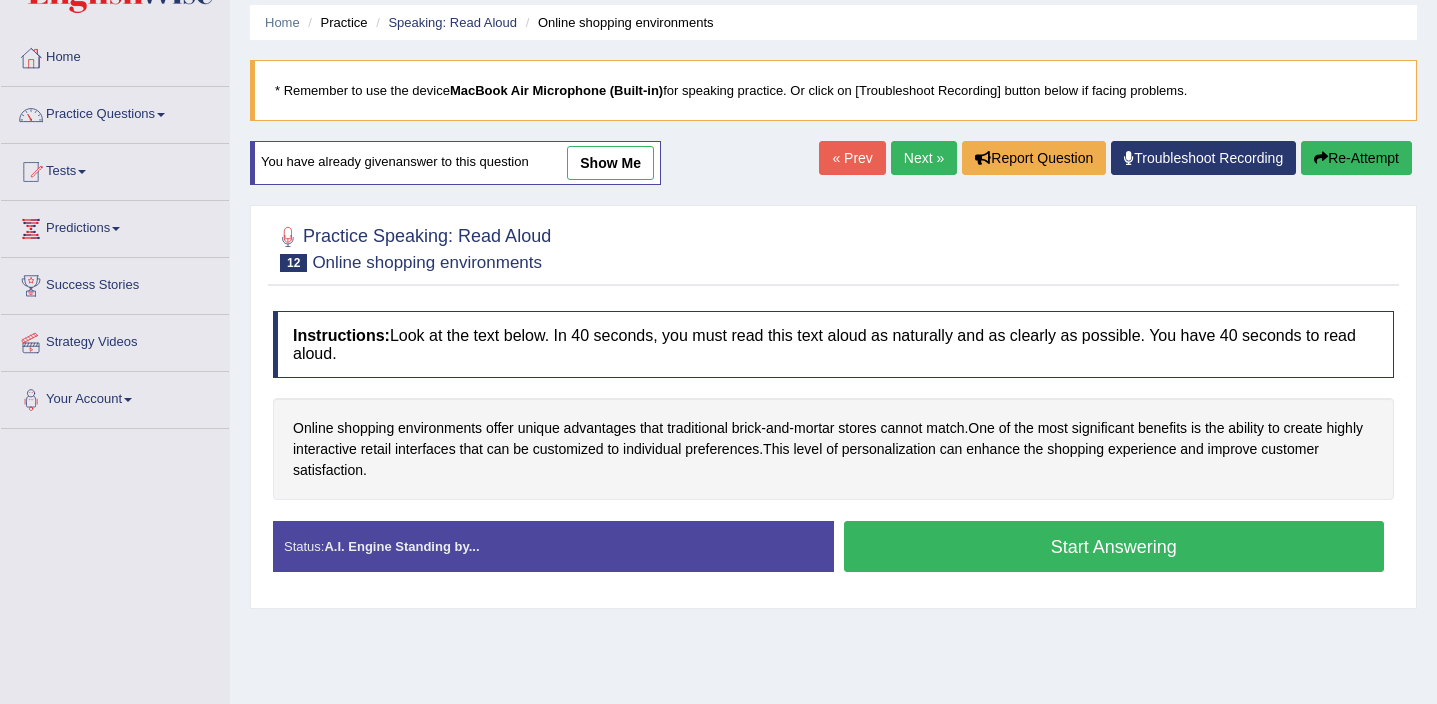 click on "Start Answering" at bounding box center (1114, 546) 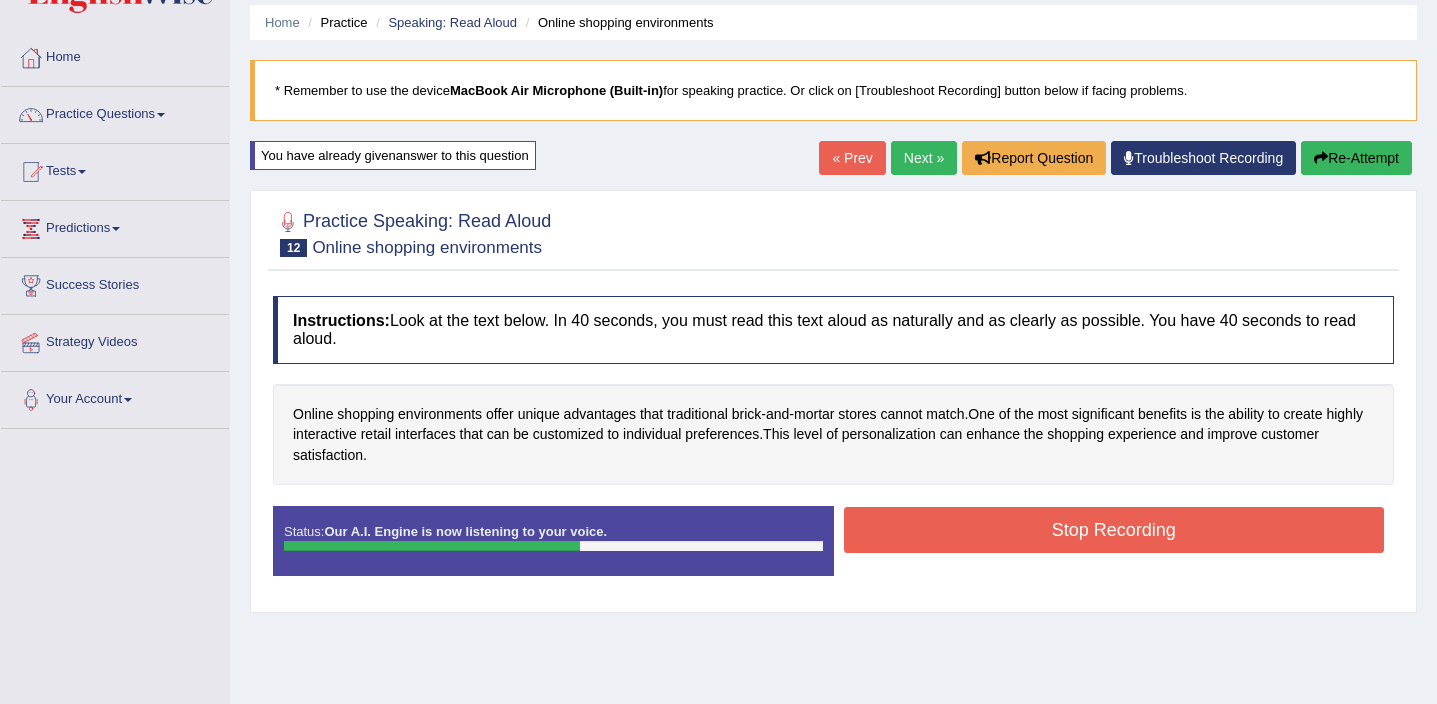 click on "Stop Recording" at bounding box center [1114, 530] 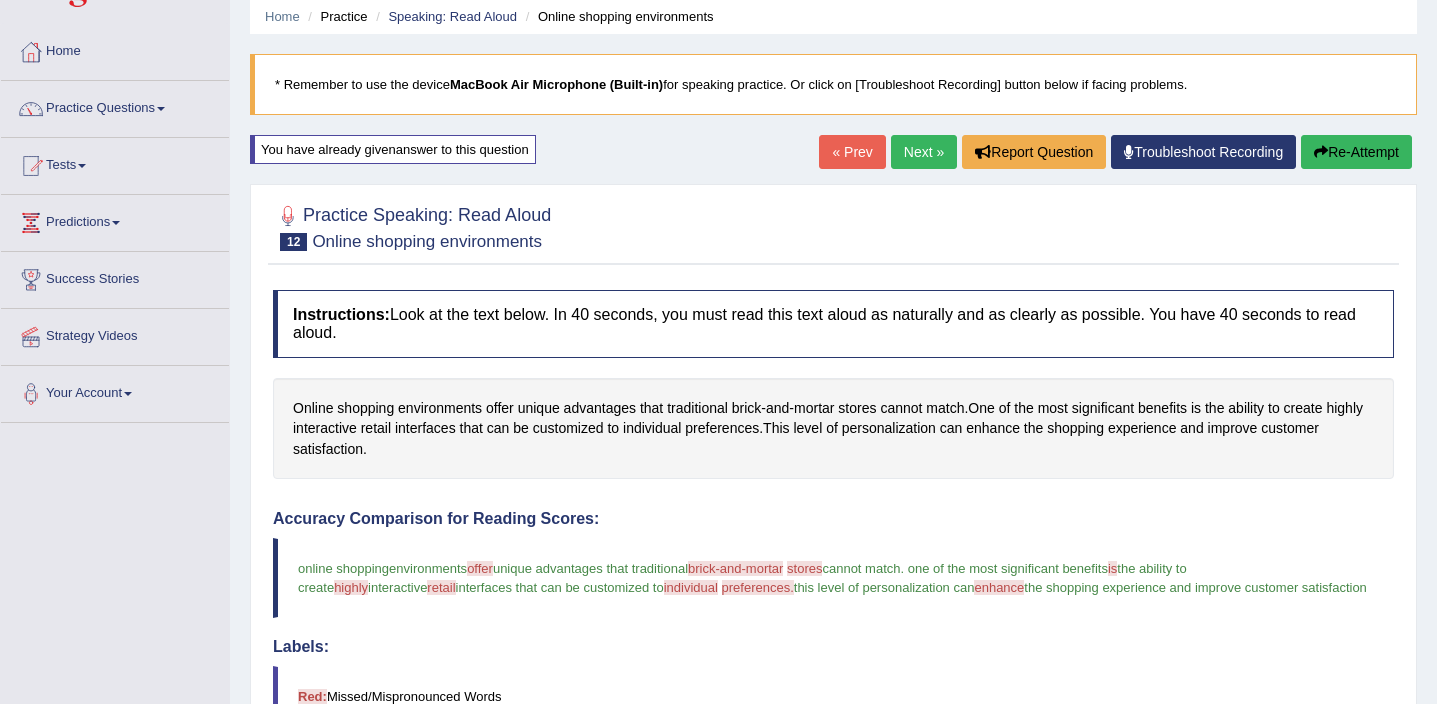 scroll, scrollTop: 0, scrollLeft: 0, axis: both 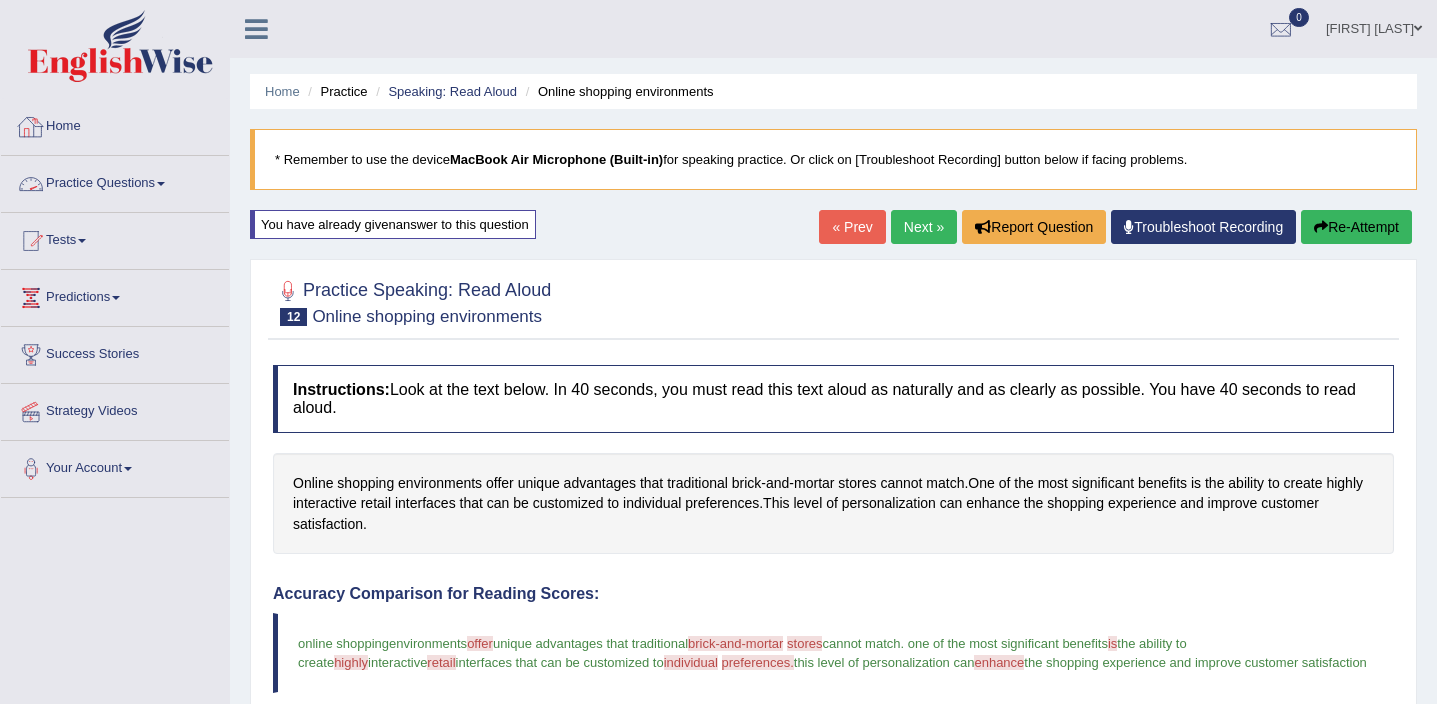 click on "Home" at bounding box center (115, 124) 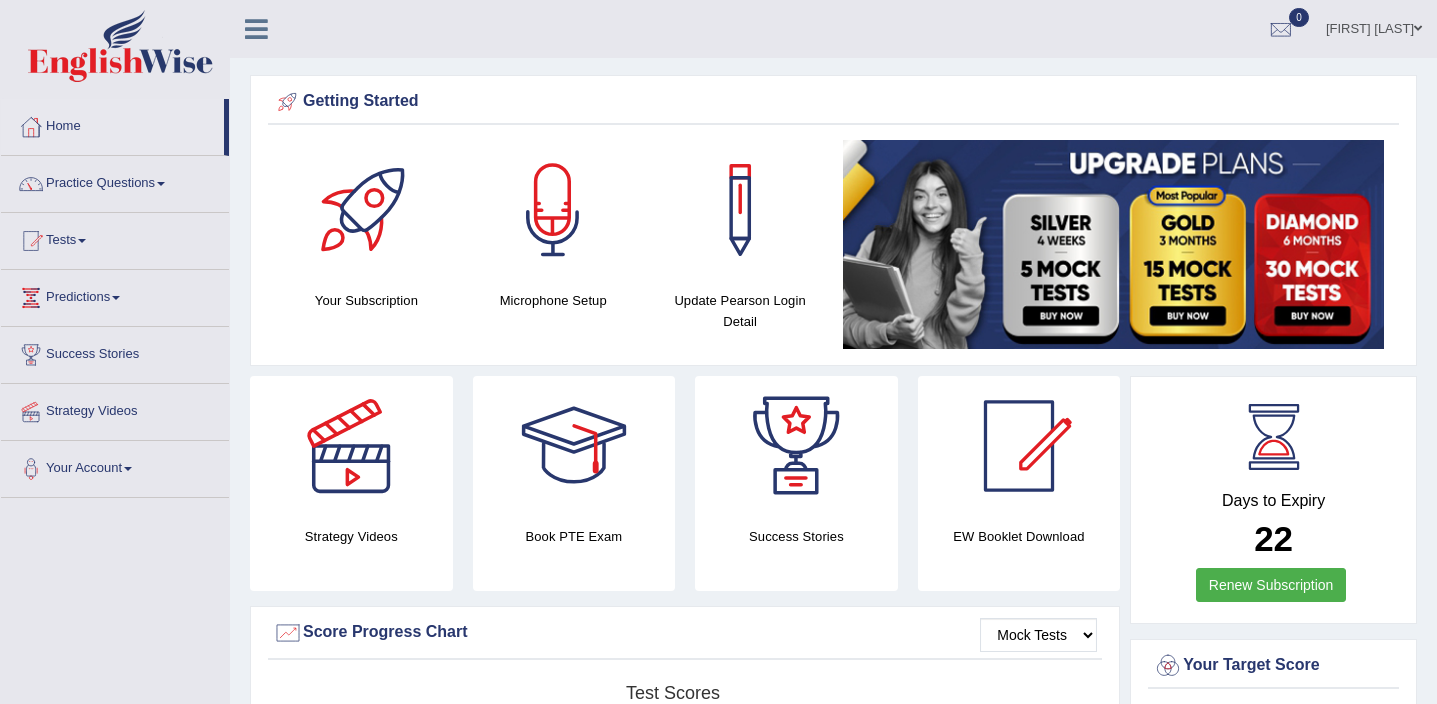scroll, scrollTop: 0, scrollLeft: 0, axis: both 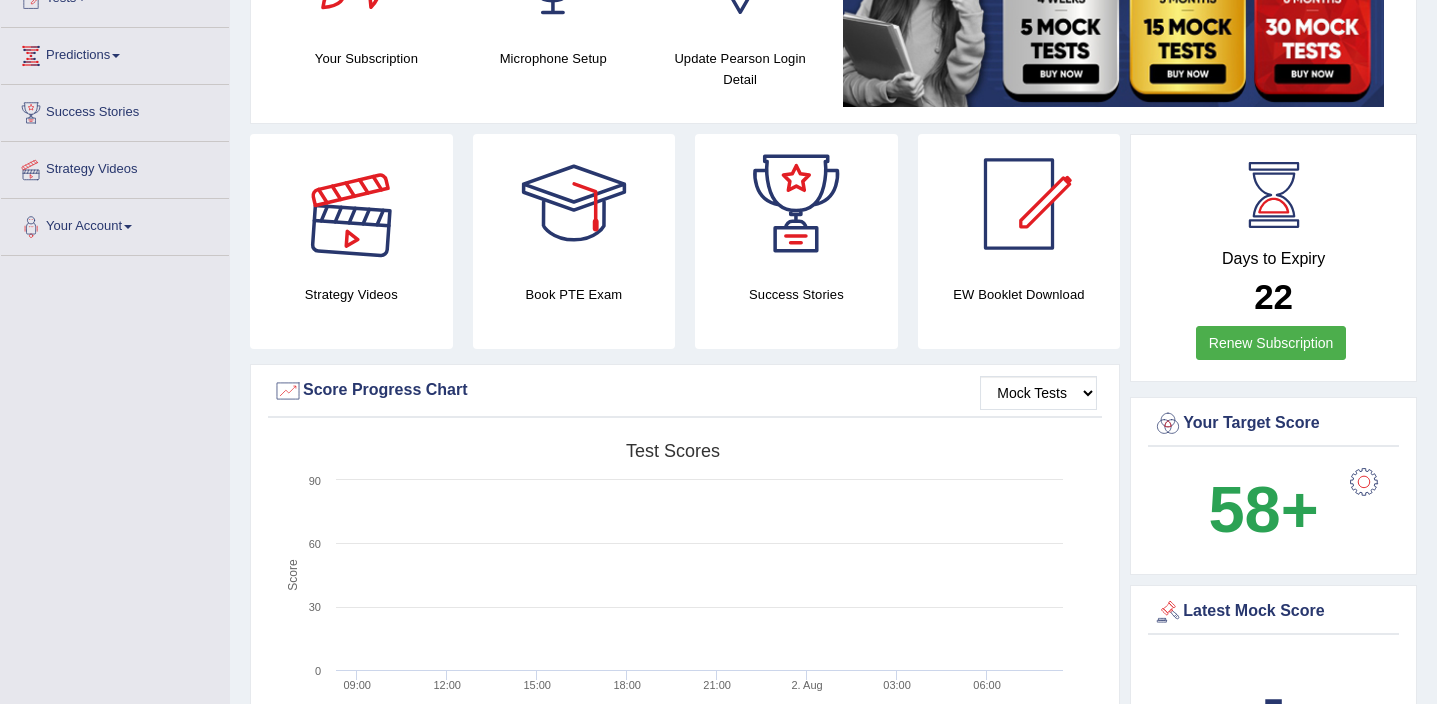 click at bounding box center [351, 204] 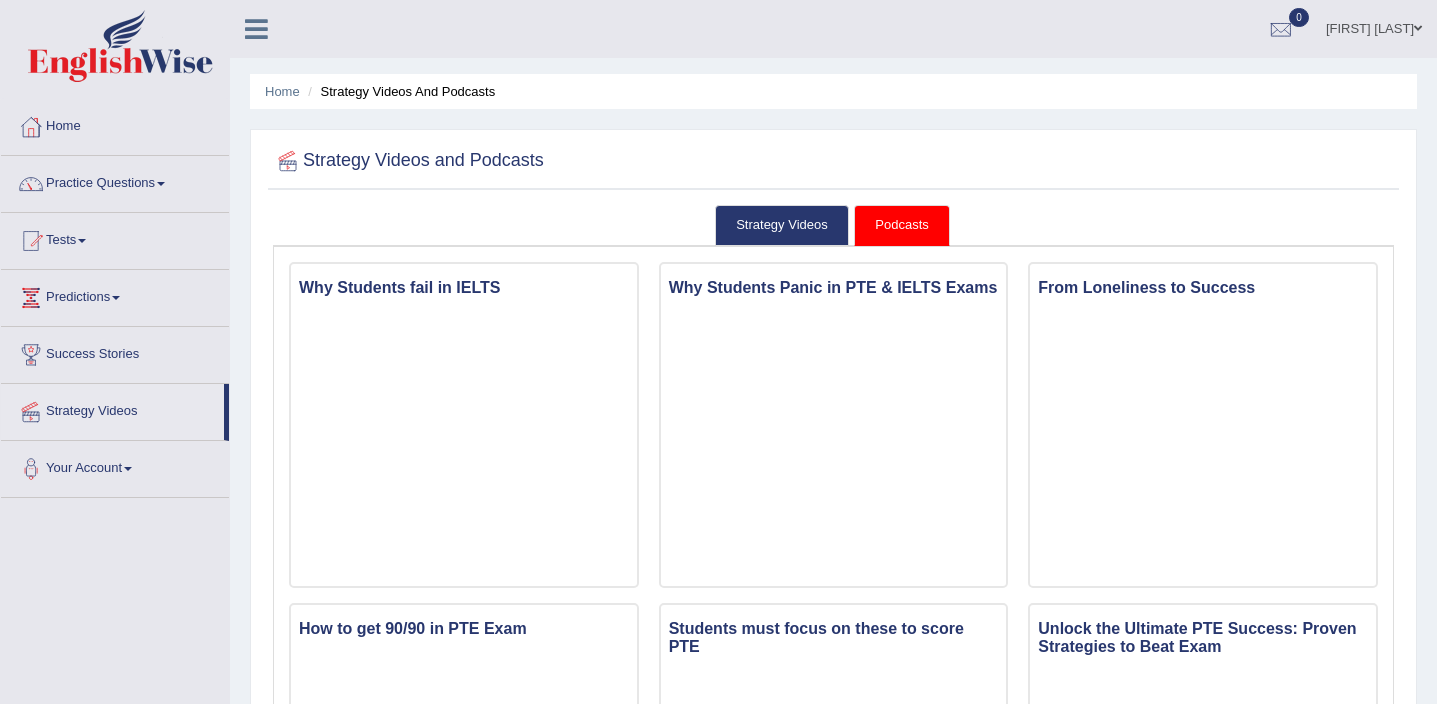 scroll, scrollTop: 0, scrollLeft: 0, axis: both 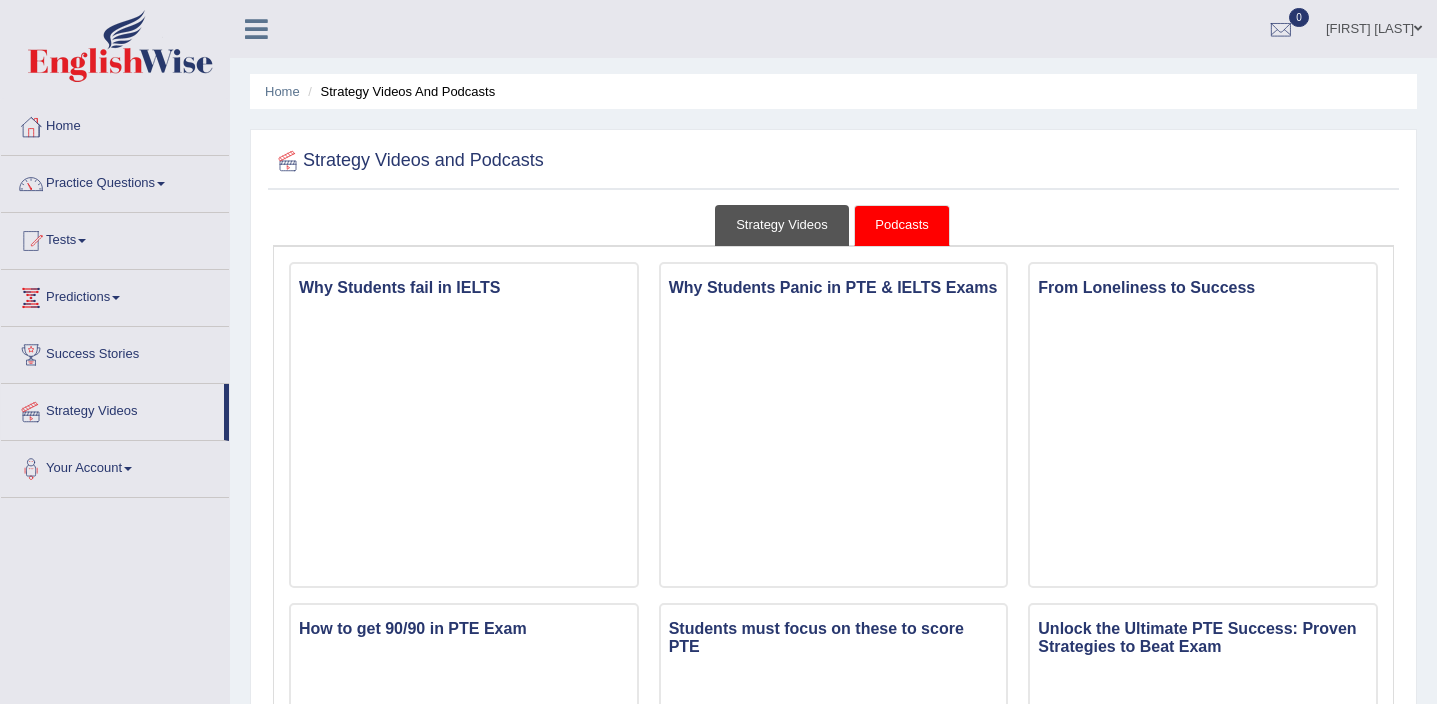 click on "Strategy Videos" at bounding box center [782, 225] 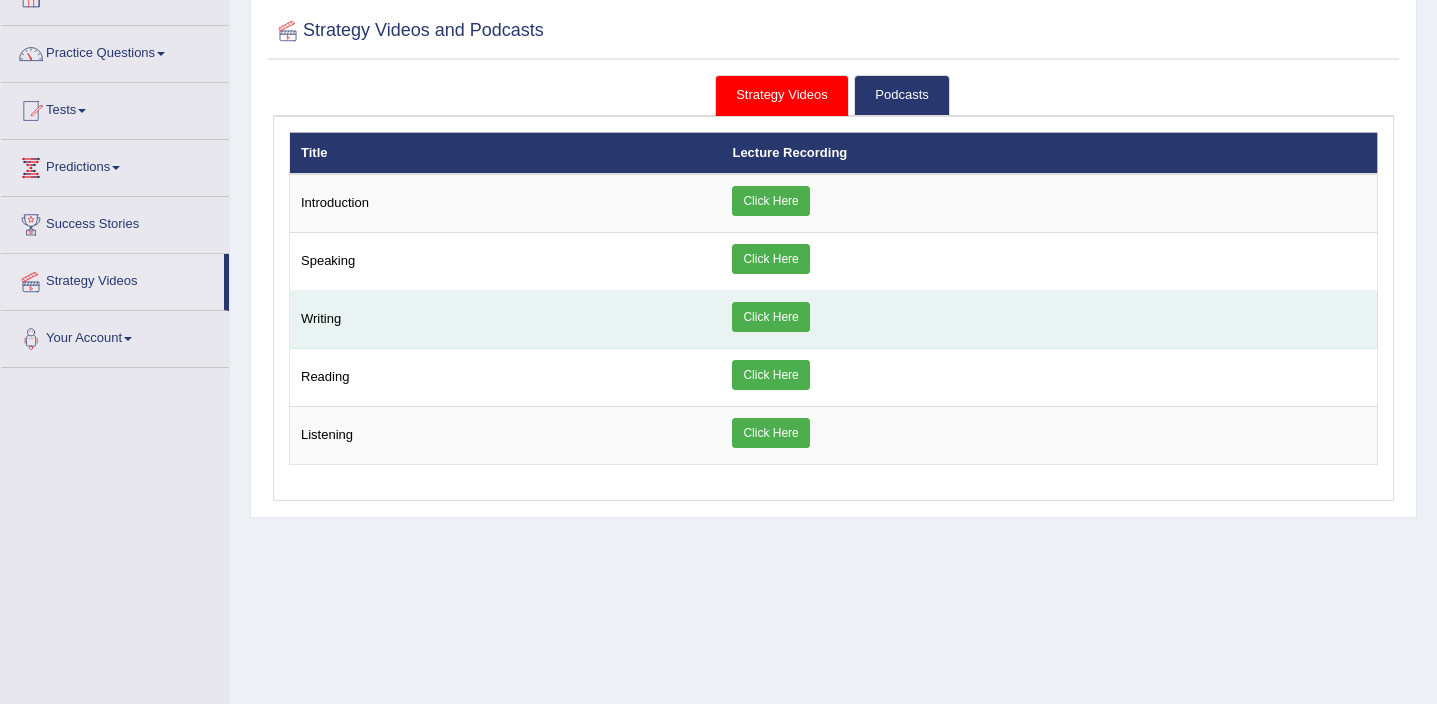 scroll, scrollTop: 131, scrollLeft: 0, axis: vertical 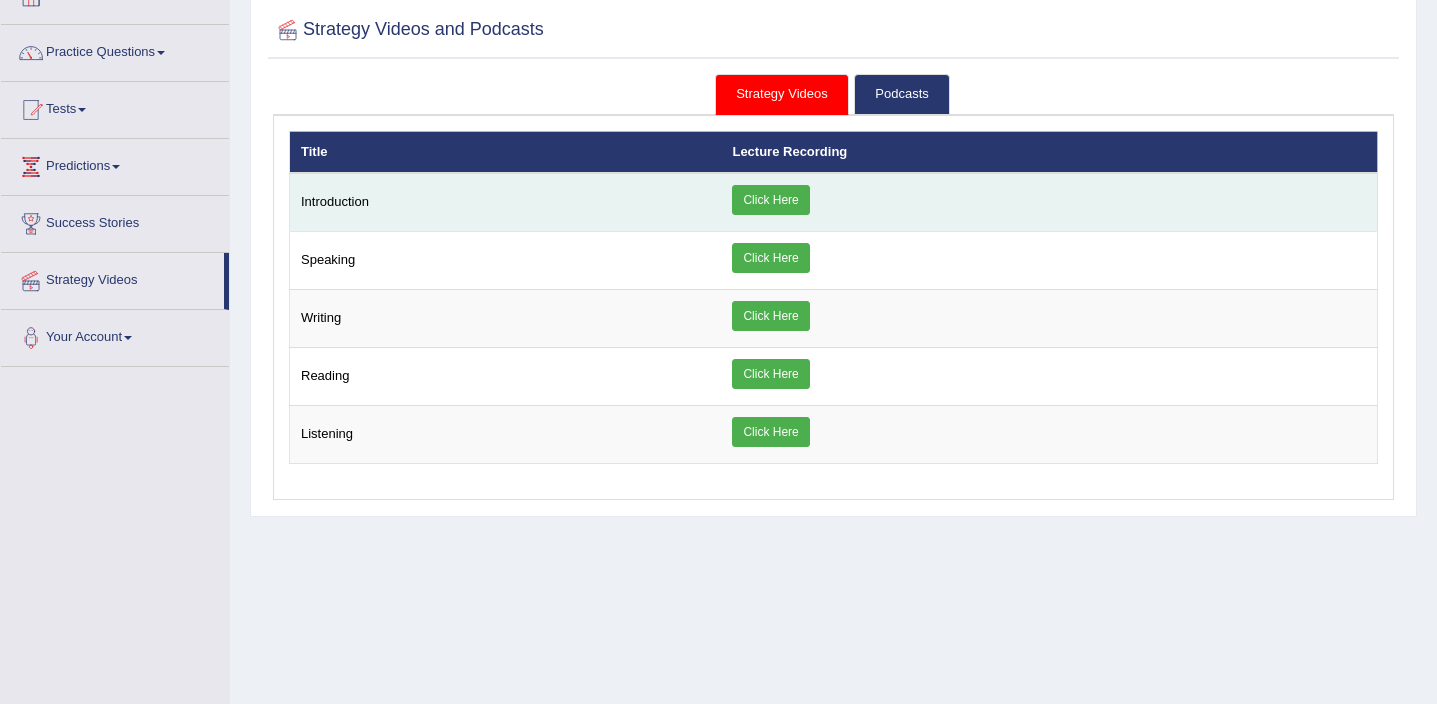 click on "Click Here" at bounding box center [770, 200] 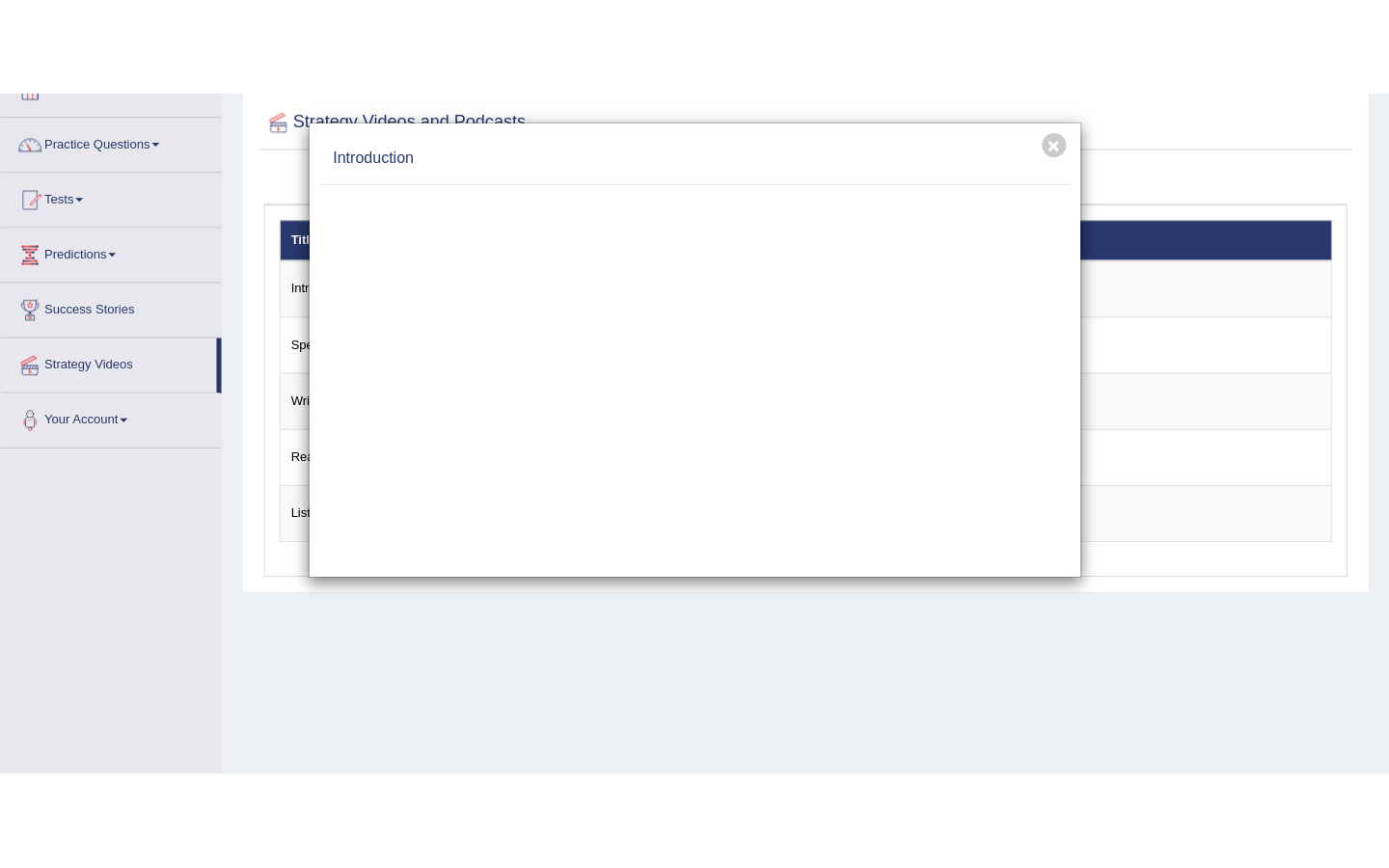 scroll, scrollTop: 0, scrollLeft: 0, axis: both 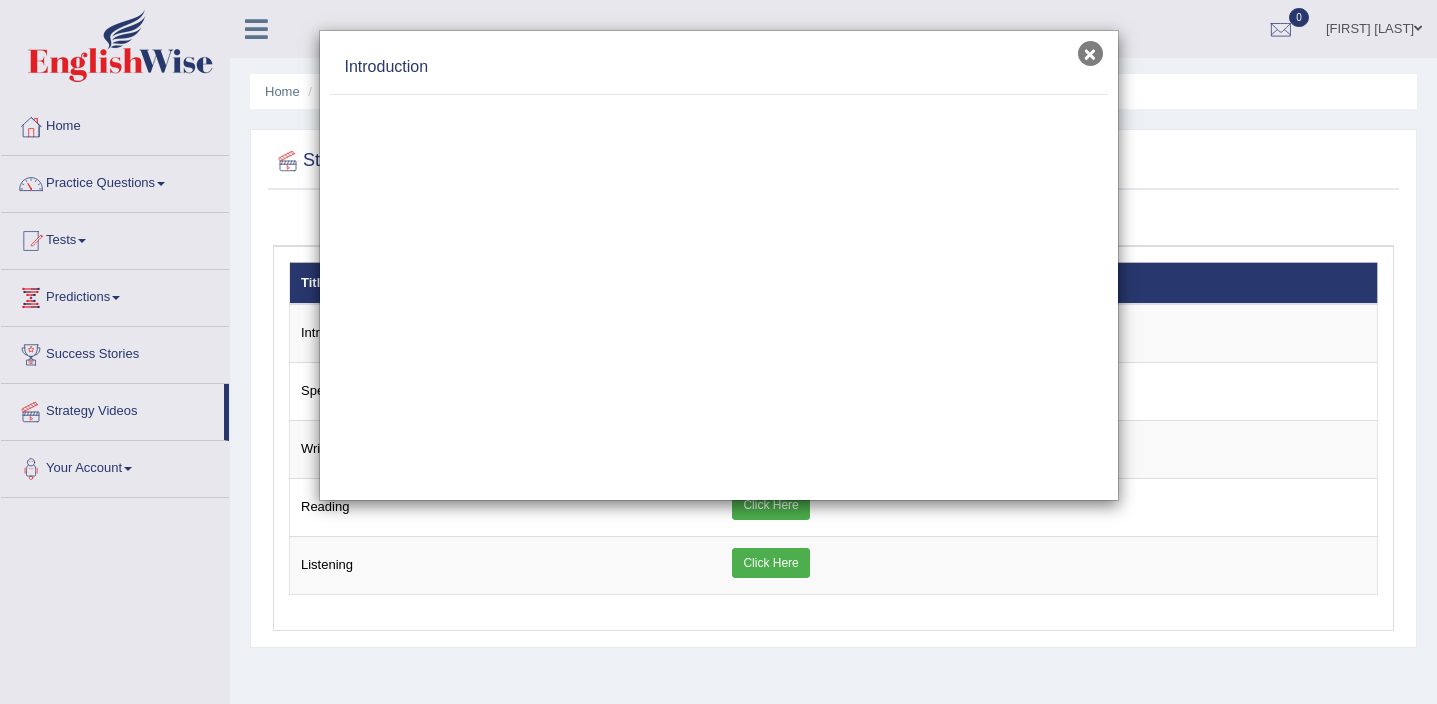 click on "×" at bounding box center (1090, 53) 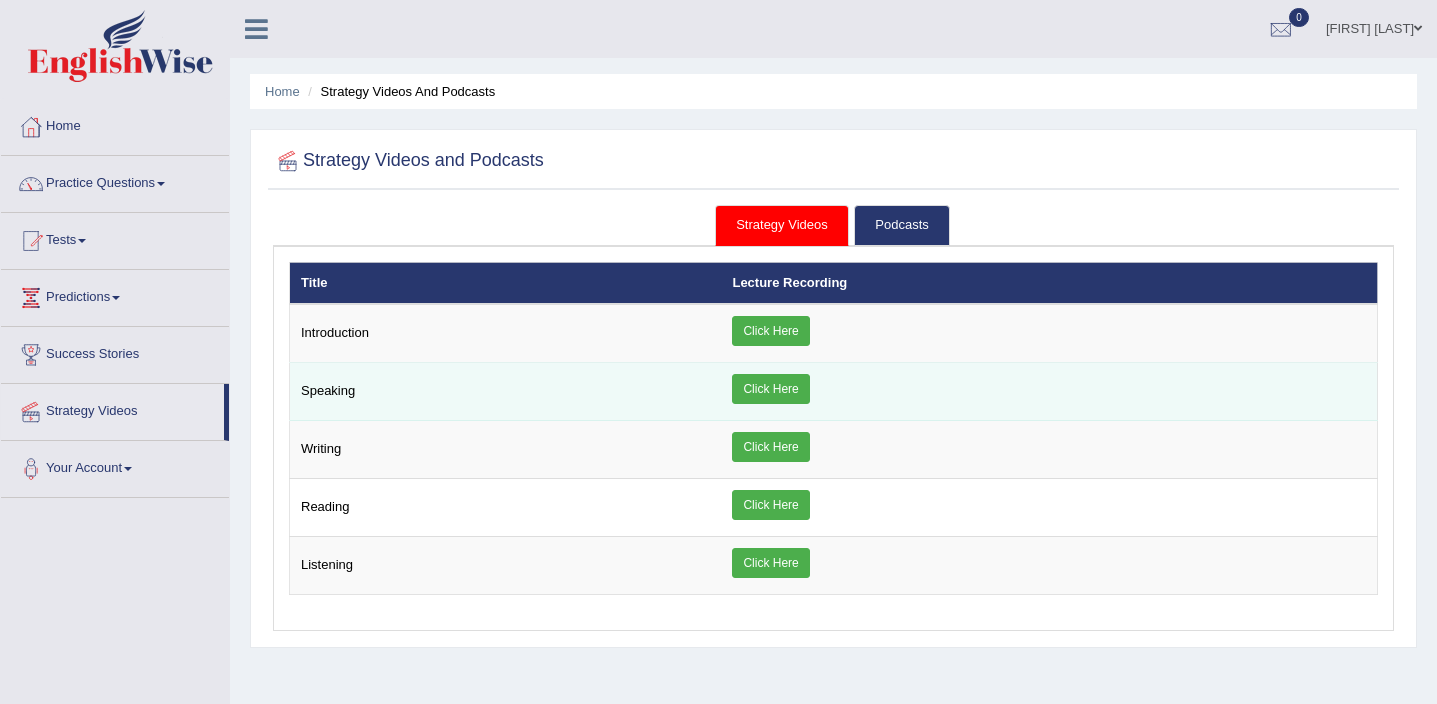 click on "Click Here" at bounding box center [770, 389] 